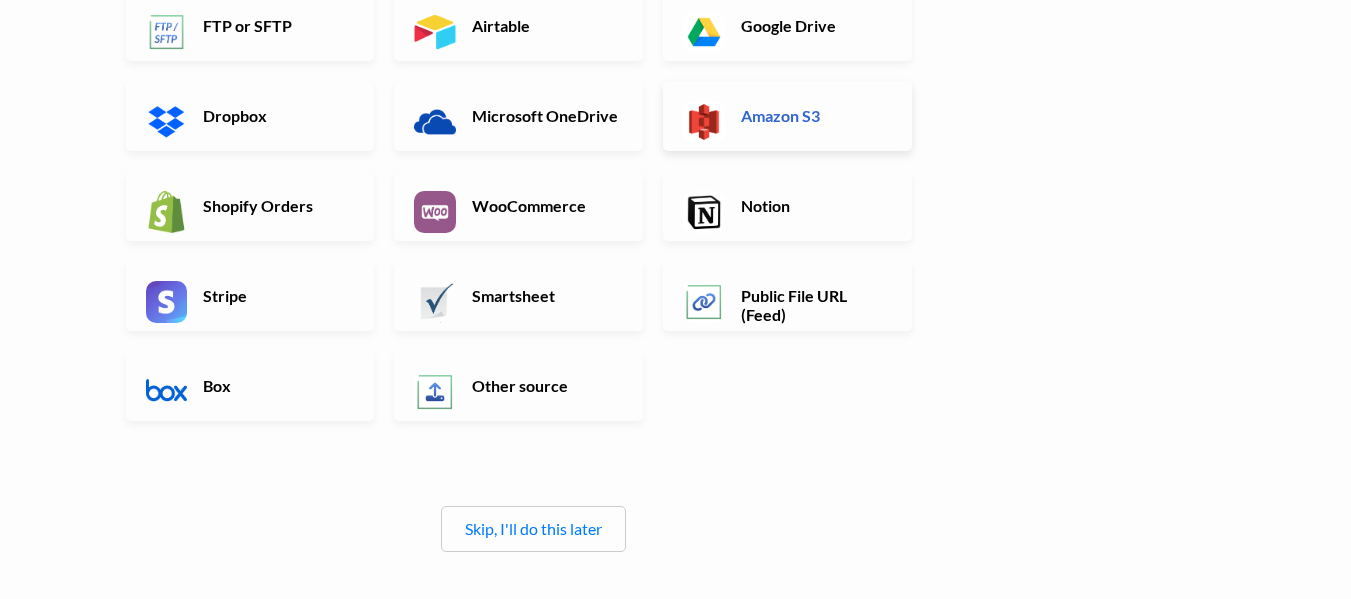 scroll, scrollTop: 347, scrollLeft: 0, axis: vertical 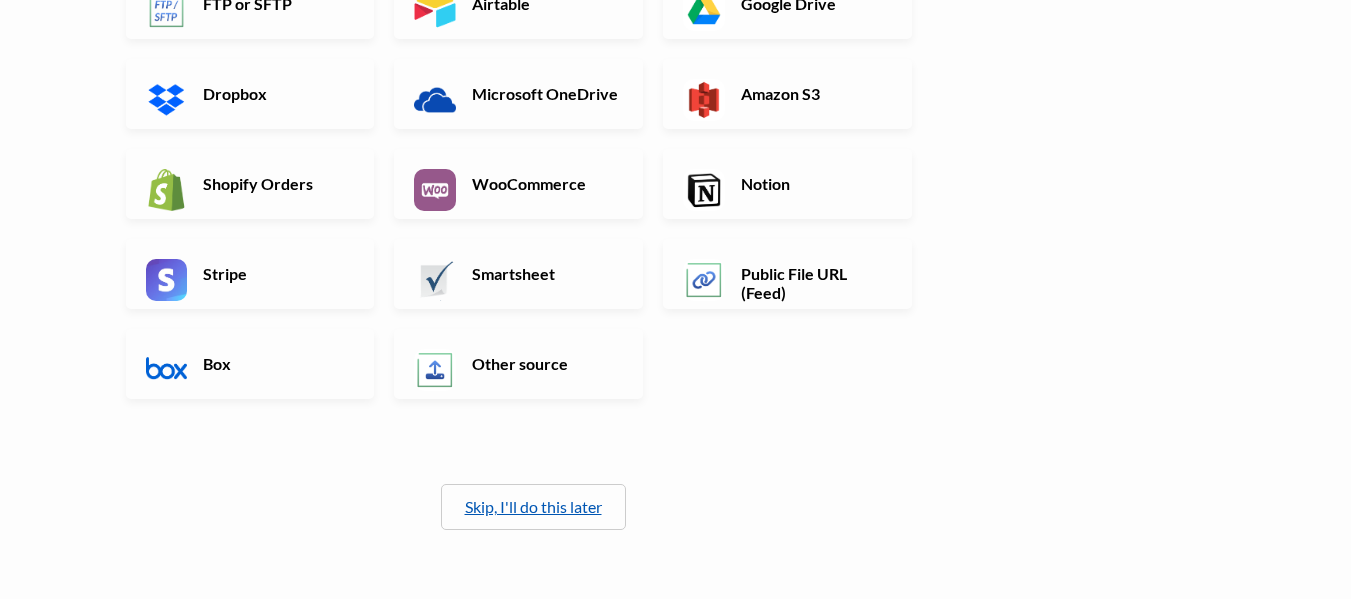 click on "Skip, I'll do this later" at bounding box center (533, 506) 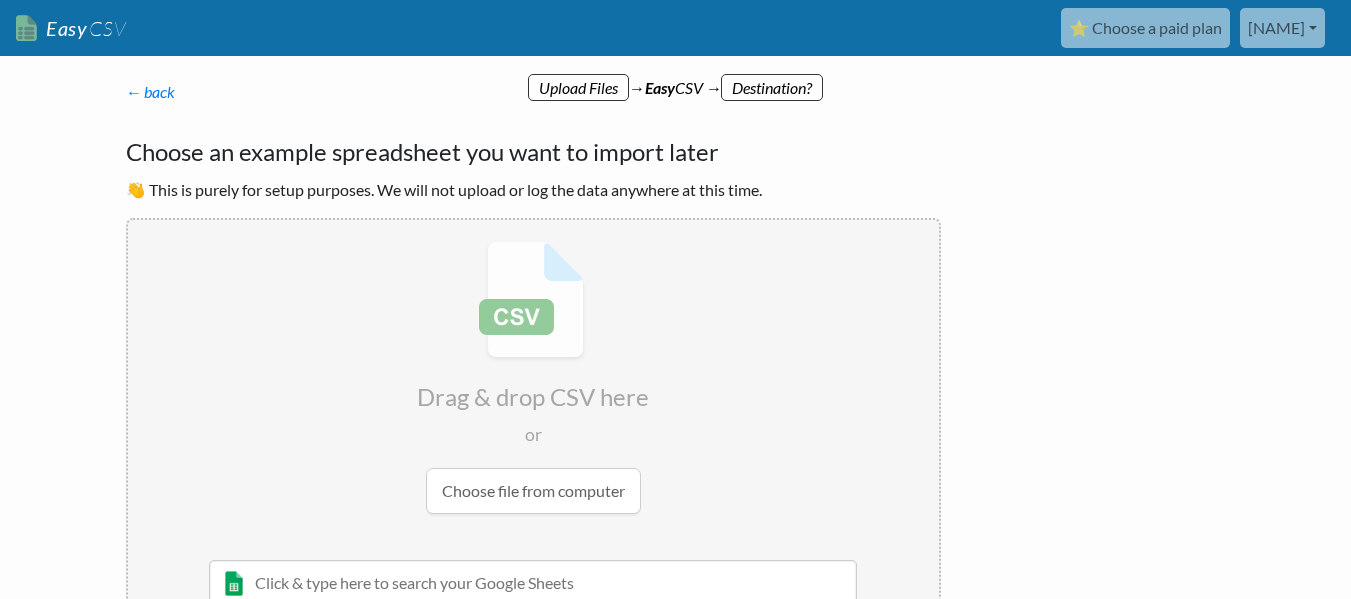 click at bounding box center (533, 377) 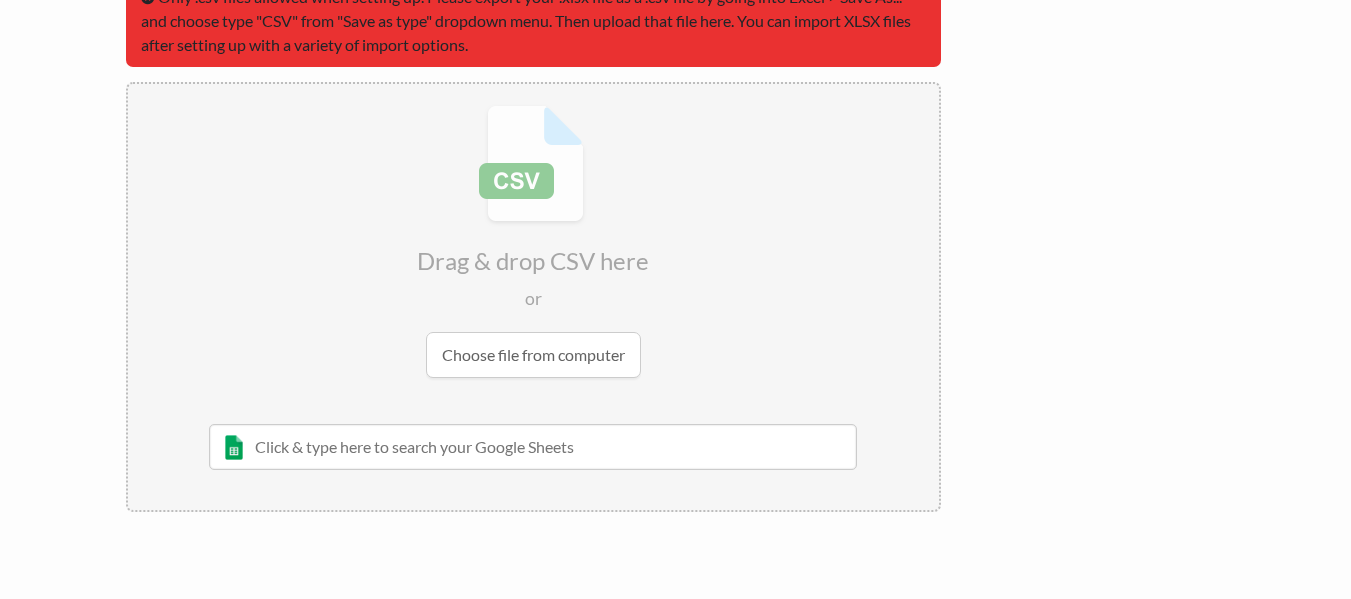 scroll, scrollTop: 244, scrollLeft: 0, axis: vertical 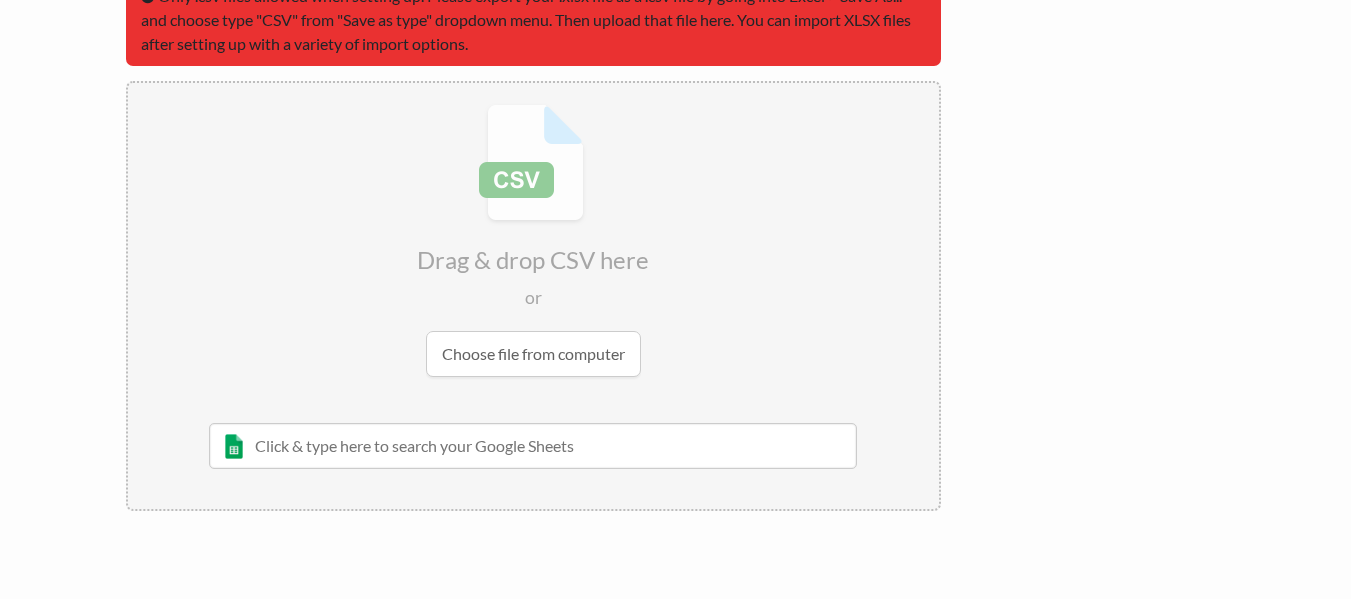 click at bounding box center (533, 240) 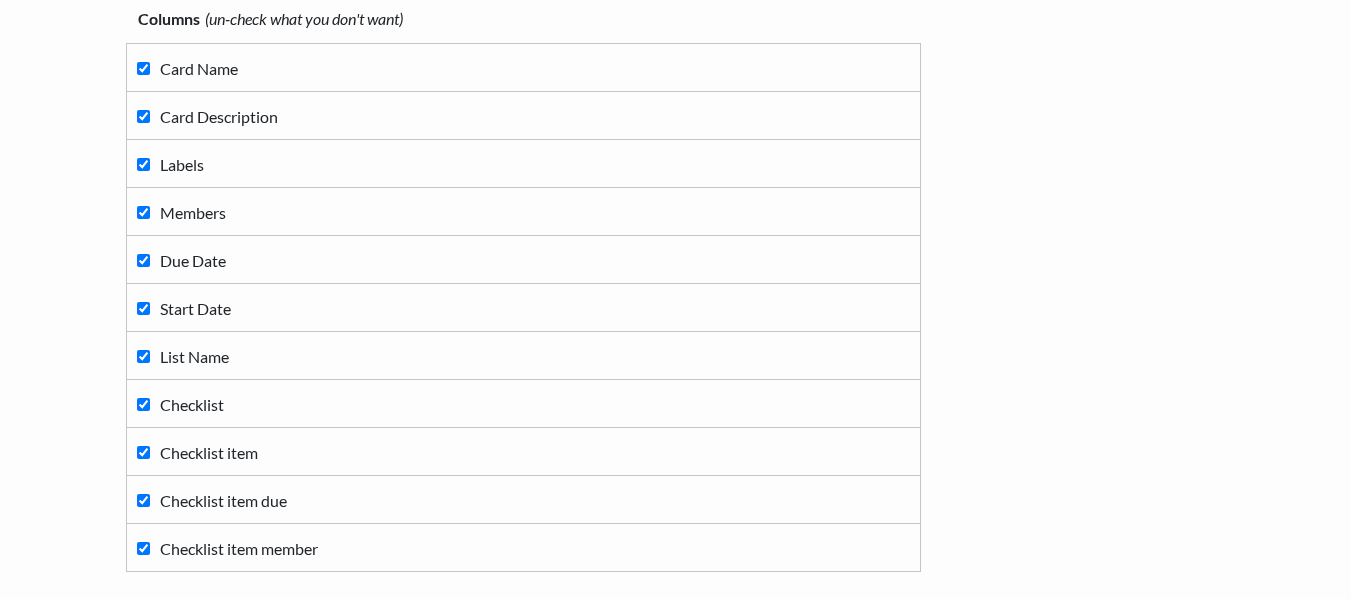 scroll, scrollTop: 137, scrollLeft: 0, axis: vertical 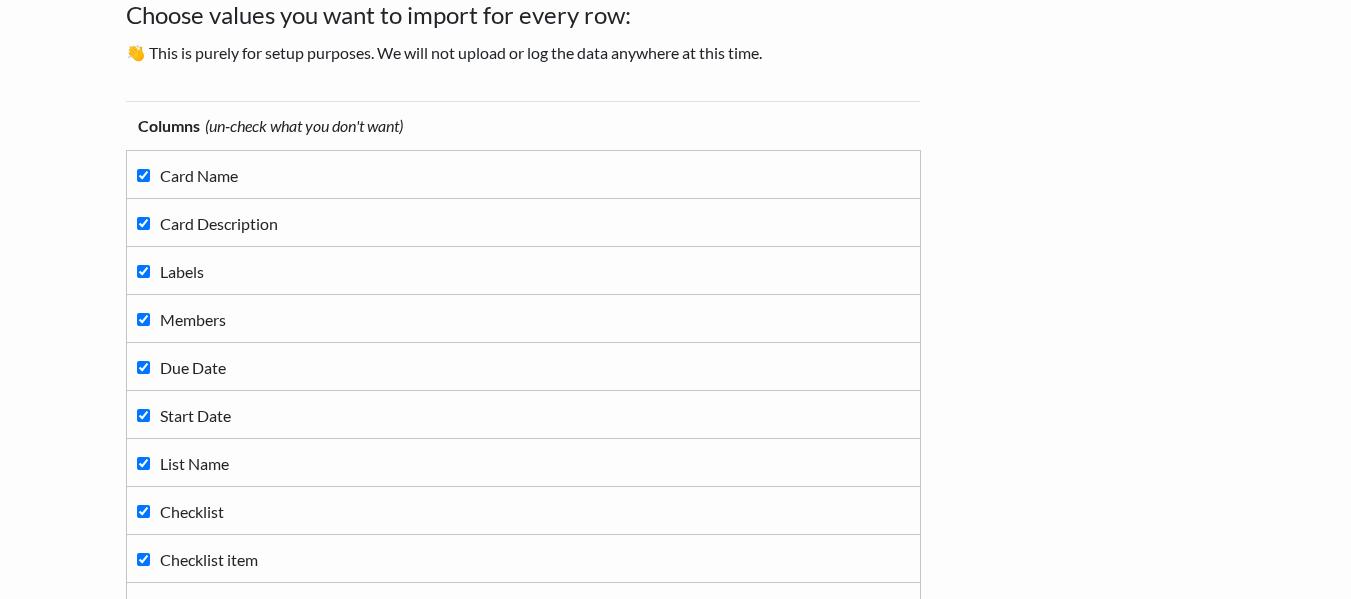 click on "Labels" at bounding box center [523, 174] 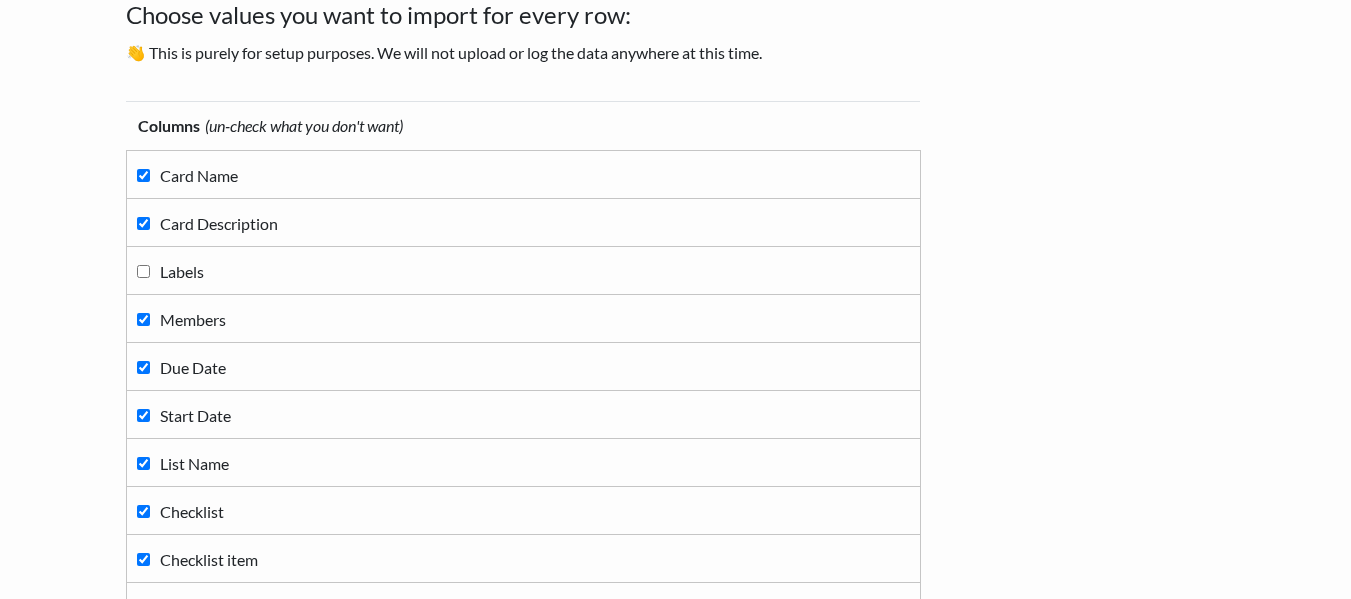 click on "Start Date" at bounding box center [523, 174] 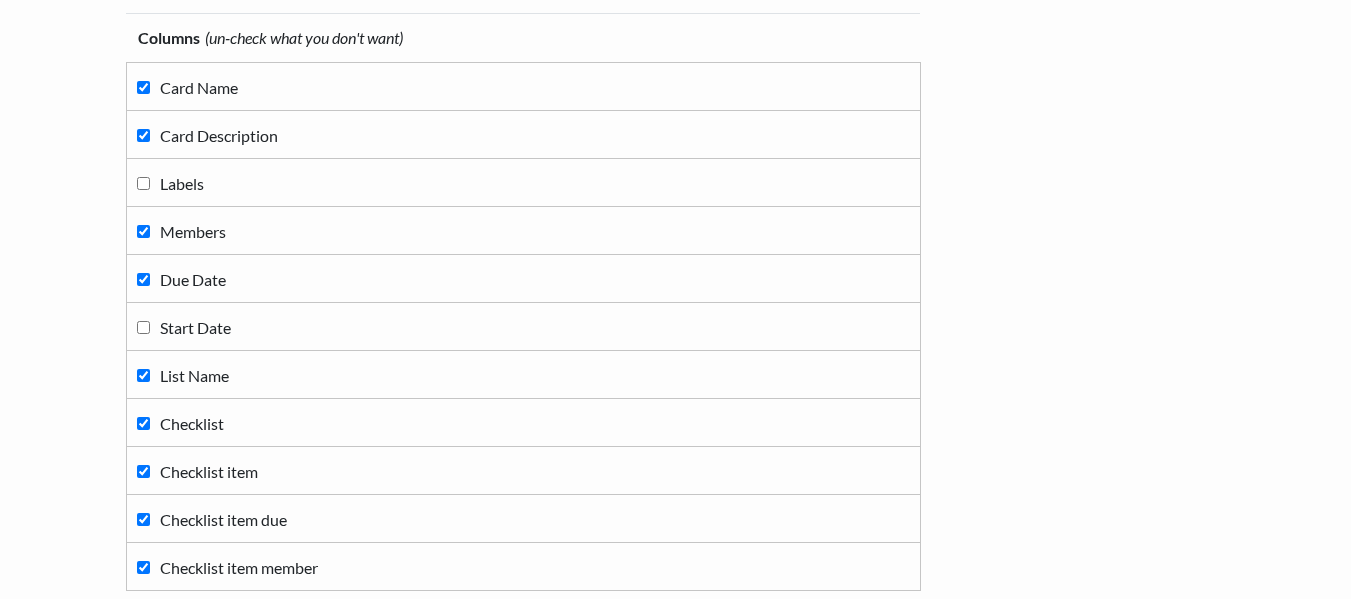 scroll, scrollTop: 226, scrollLeft: 0, axis: vertical 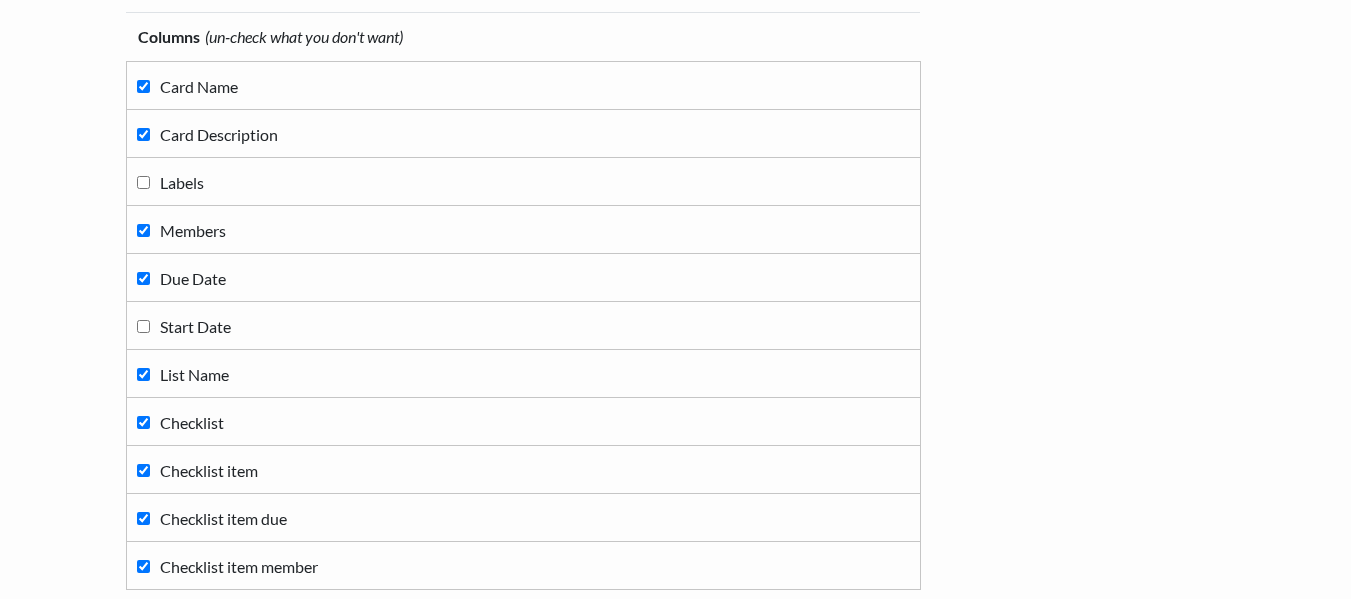 click on "Checklist" at bounding box center [143, 422] 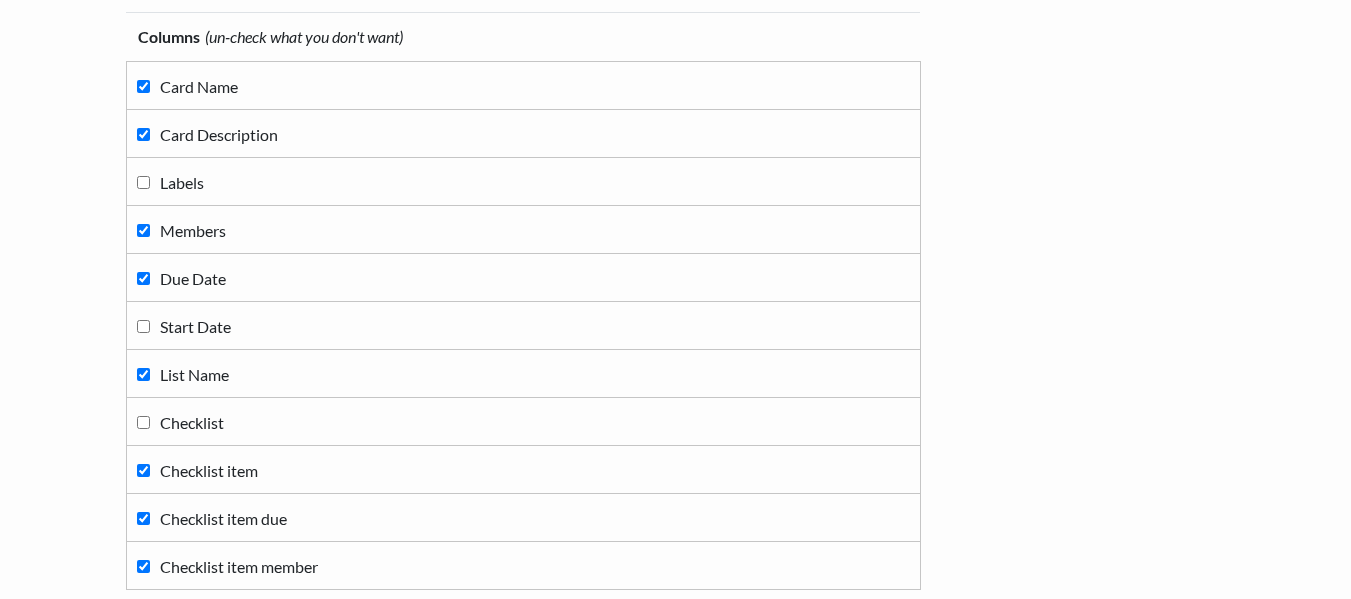 click on "Checklist item" at bounding box center (143, 470) 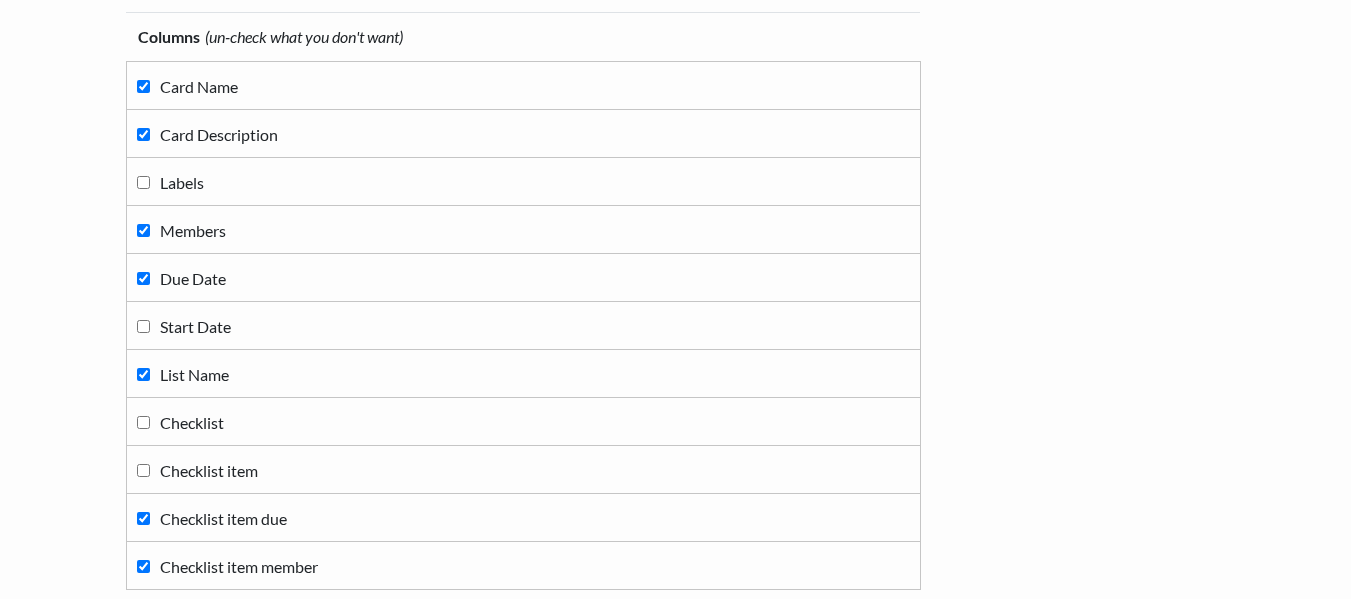 scroll, scrollTop: 297, scrollLeft: 0, axis: vertical 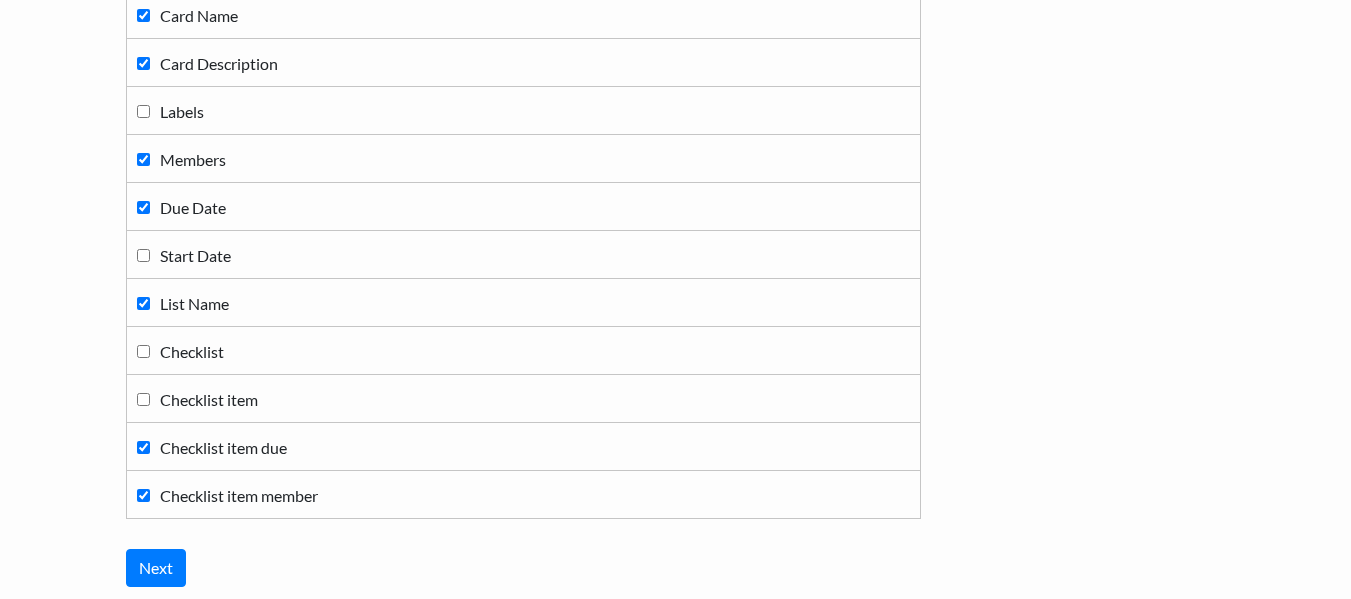 click on "Checklist item due" at bounding box center [523, 14] 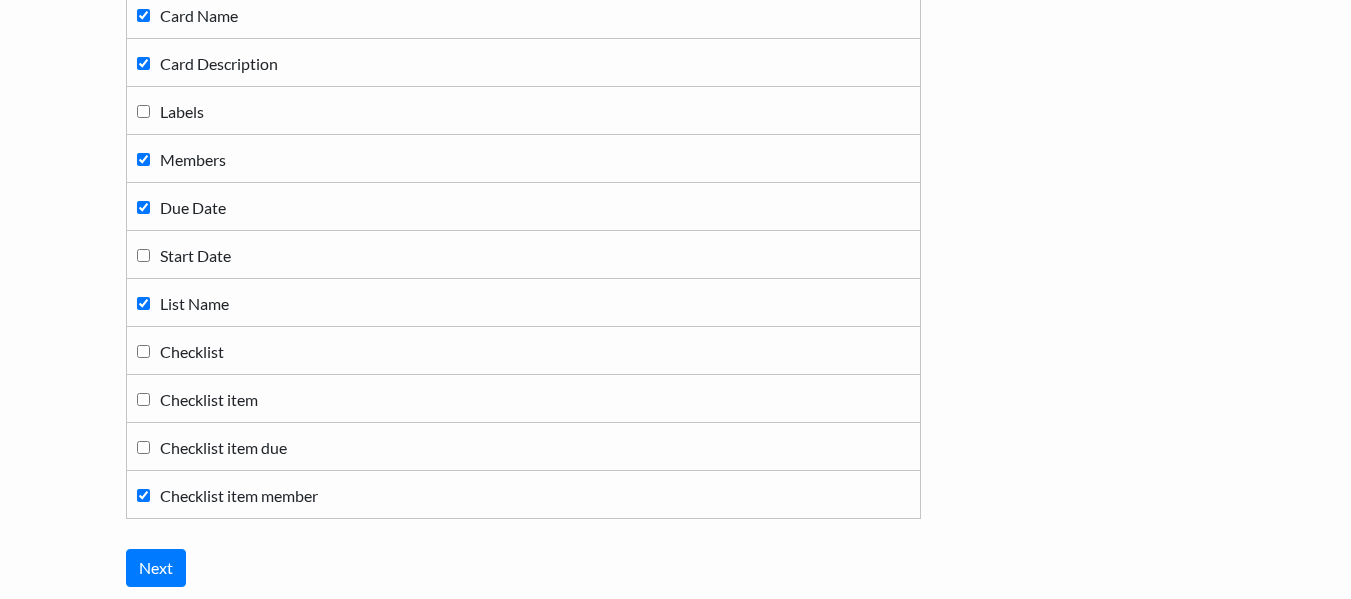 click on "Checklist item member" at bounding box center (143, 495) 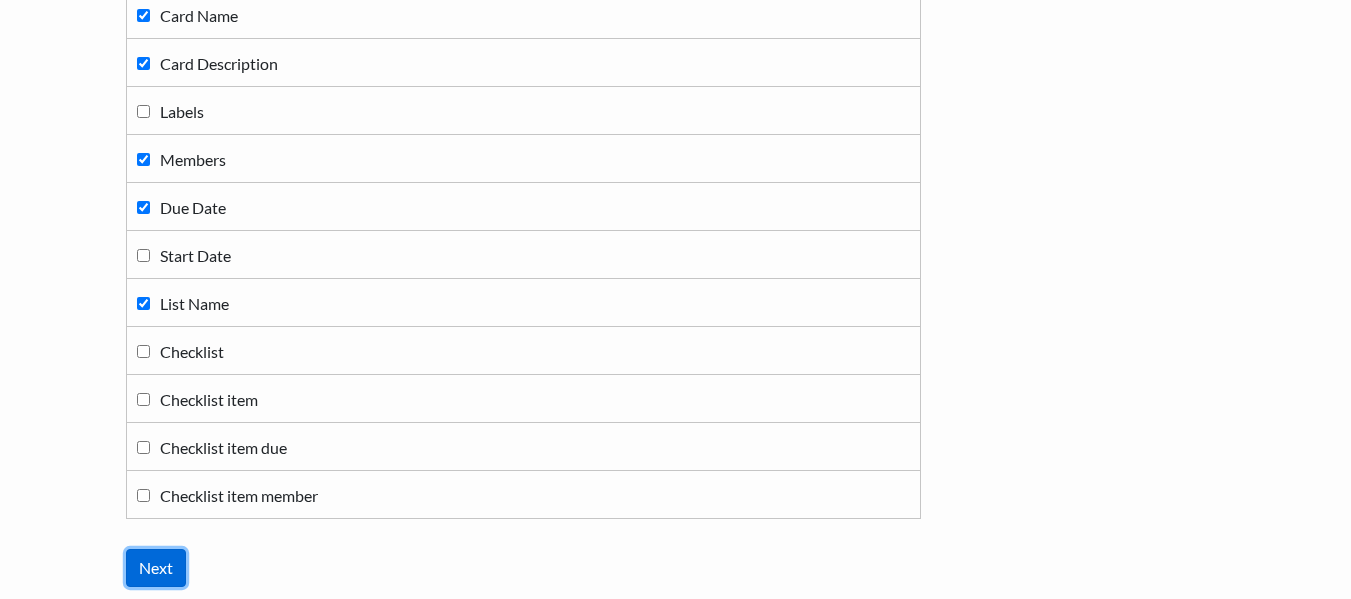 click on "Next" at bounding box center [156, 568] 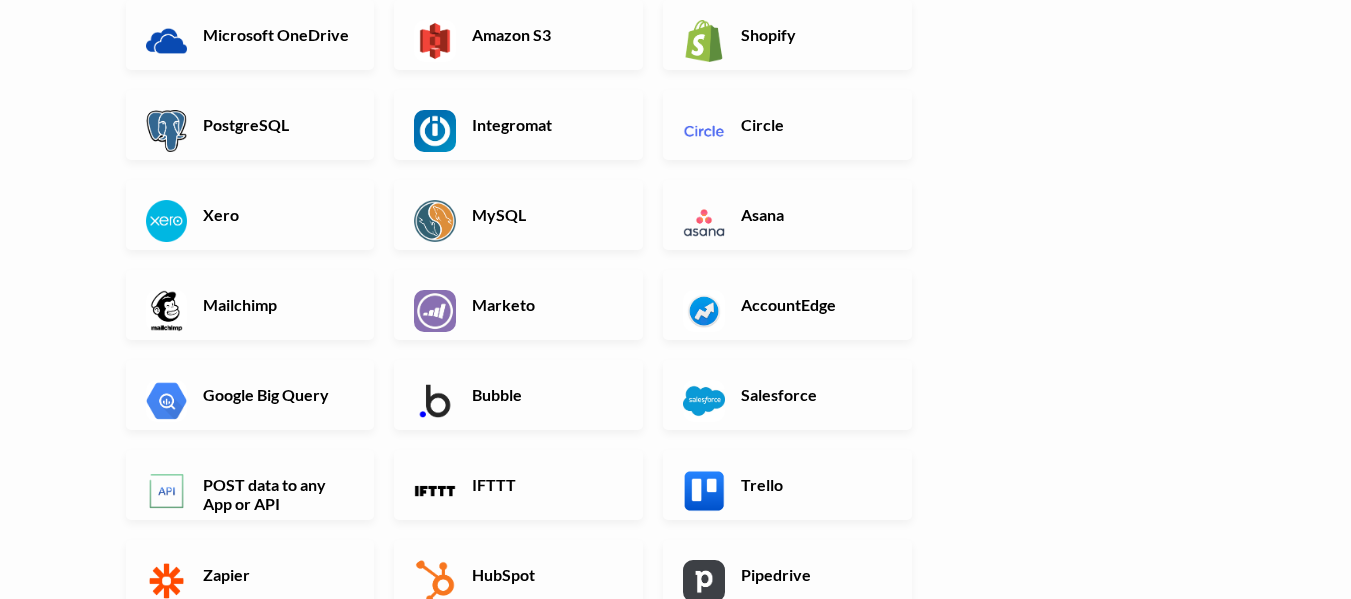 scroll, scrollTop: 527, scrollLeft: 0, axis: vertical 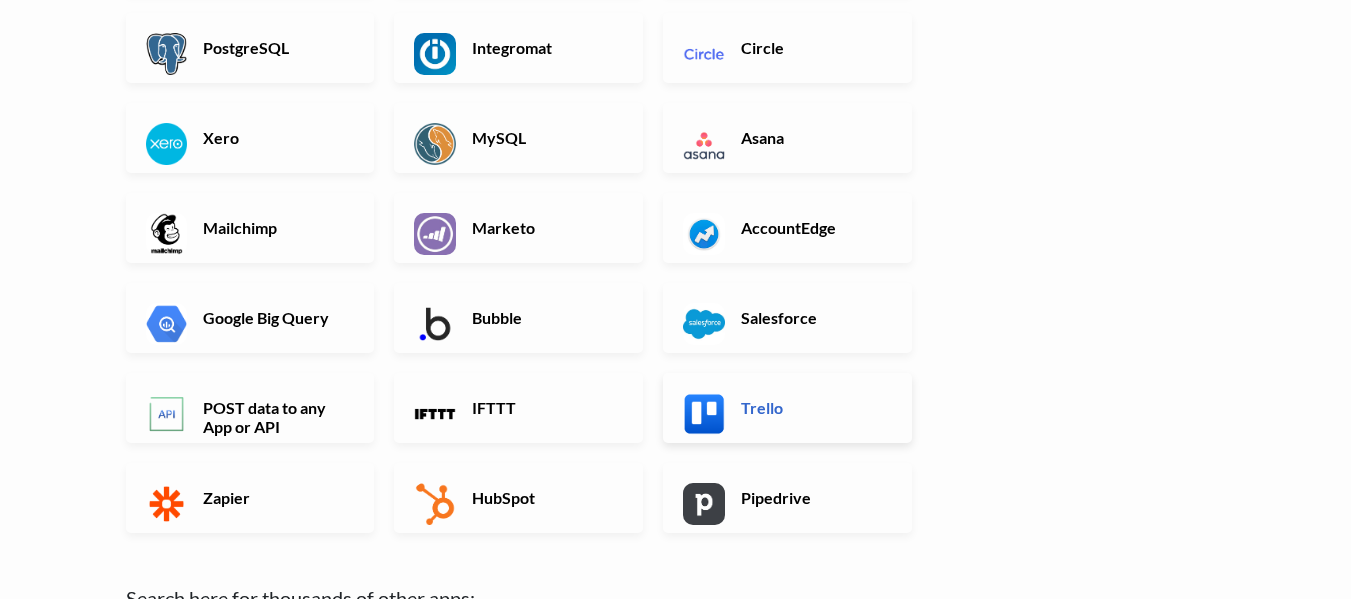 click on "Trello" at bounding box center [814, 407] 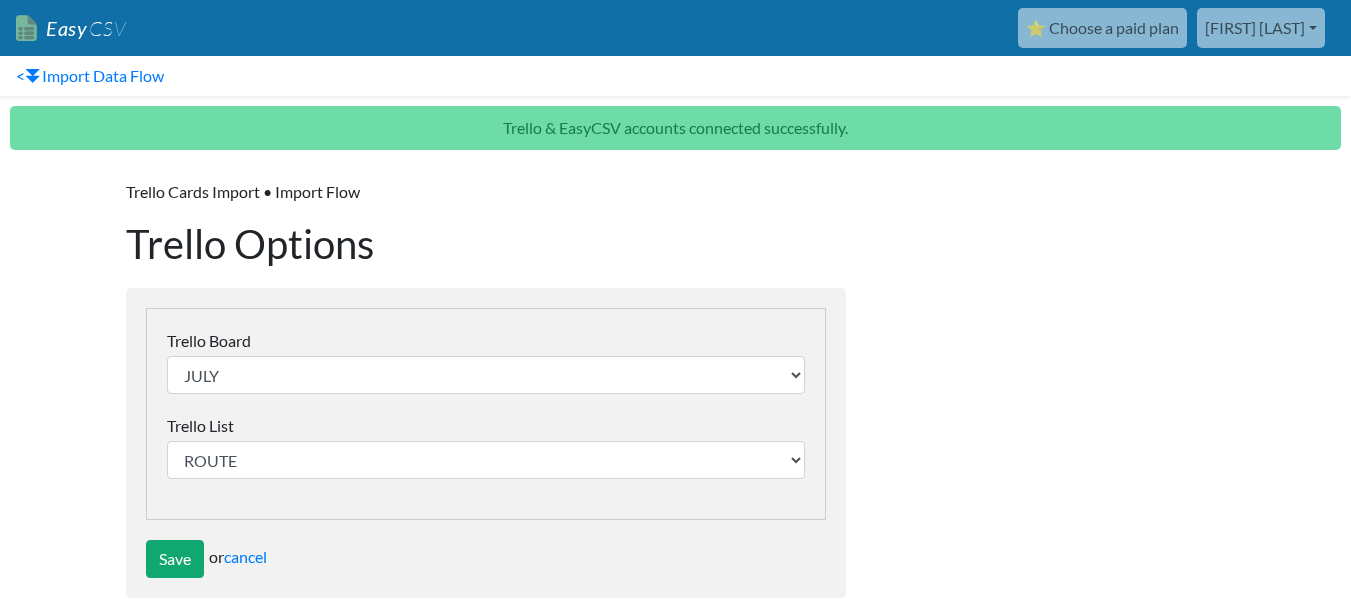 scroll, scrollTop: 35, scrollLeft: 0, axis: vertical 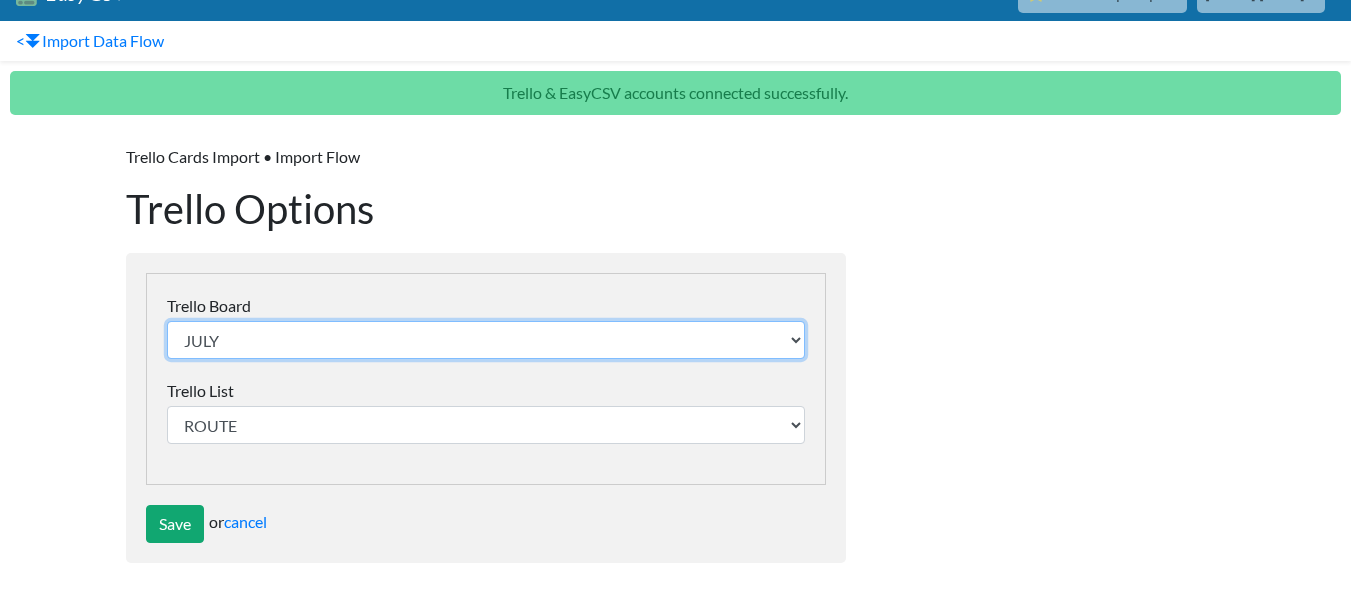 click on "JULY
Mise-En-Place Personal Productivity System
TEST" at bounding box center (486, 340) 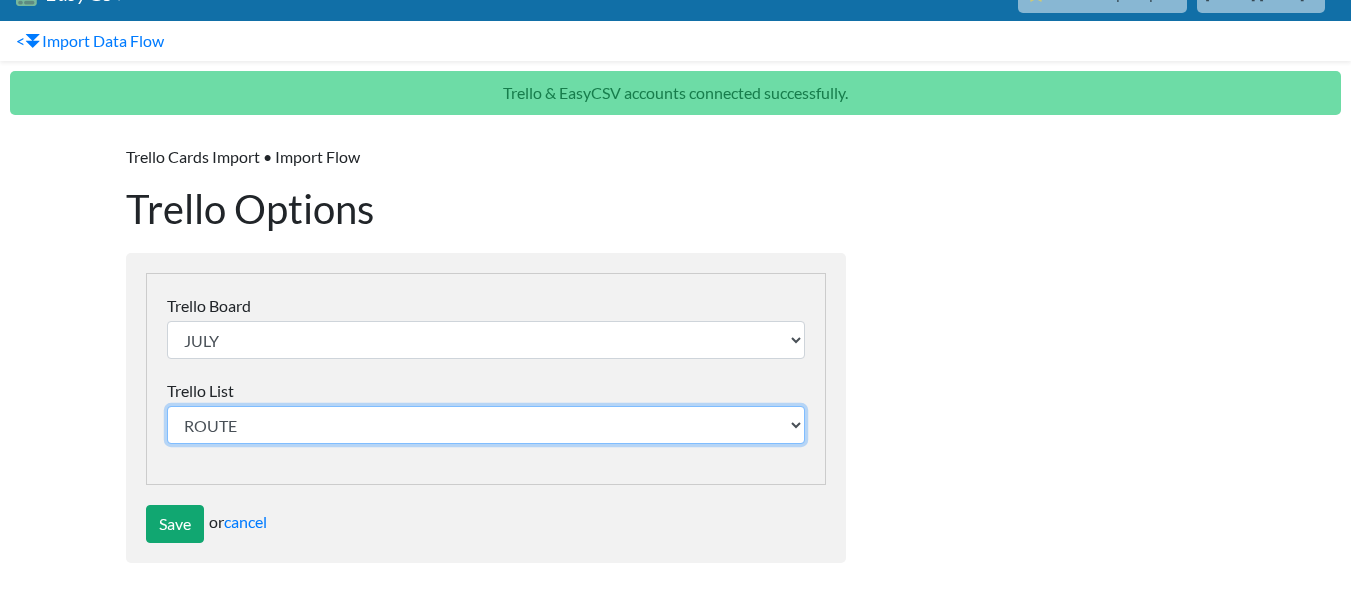 click on "ROUTE
MONDAY
TUESDAY
WEDNESDAY
THURSDAY
MONTHLY DEALS
AR" at bounding box center (486, 425) 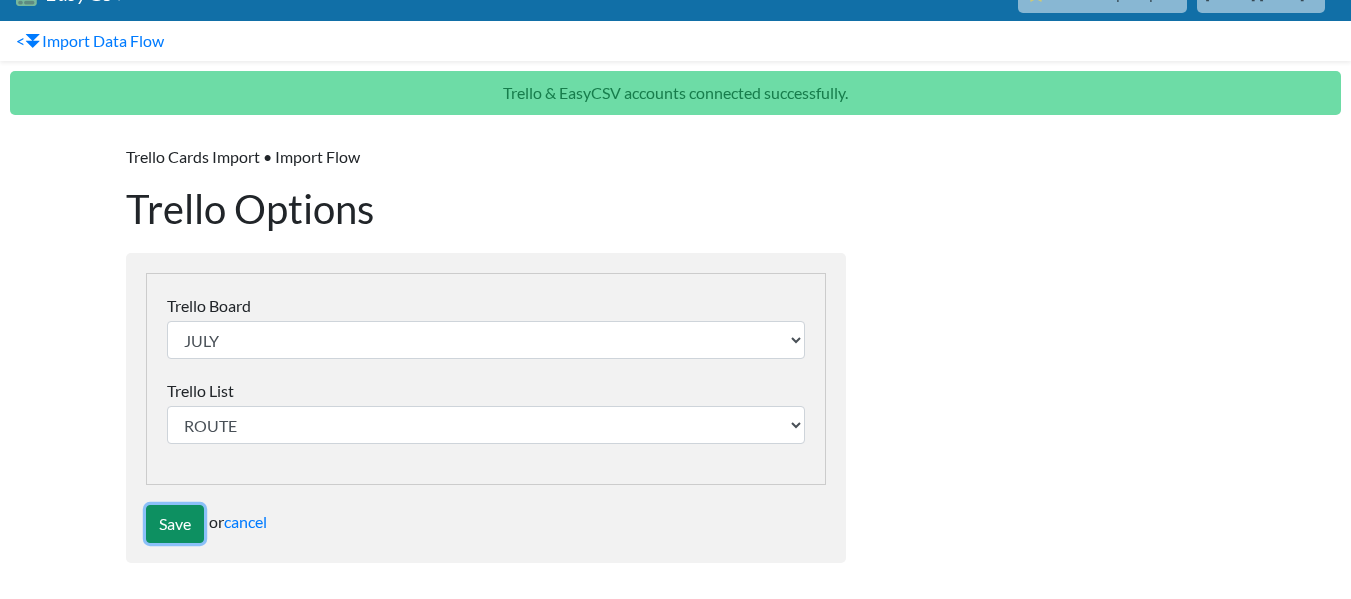 click on "Save" at bounding box center (175, 524) 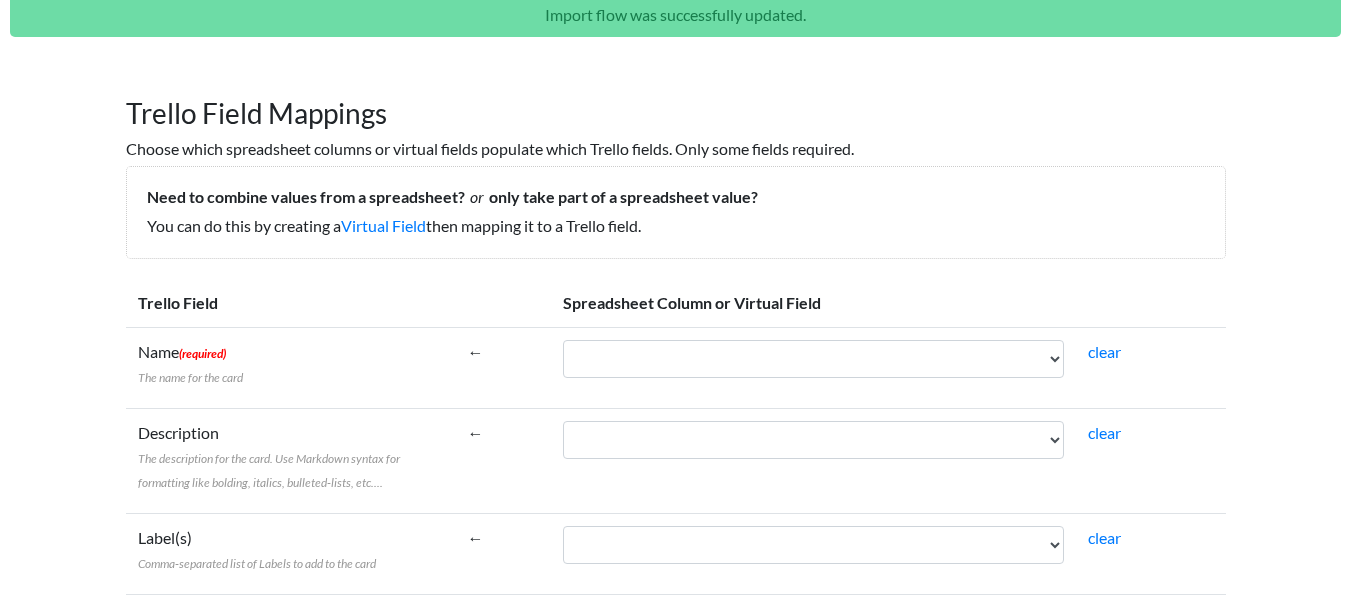 scroll, scrollTop: 115, scrollLeft: 0, axis: vertical 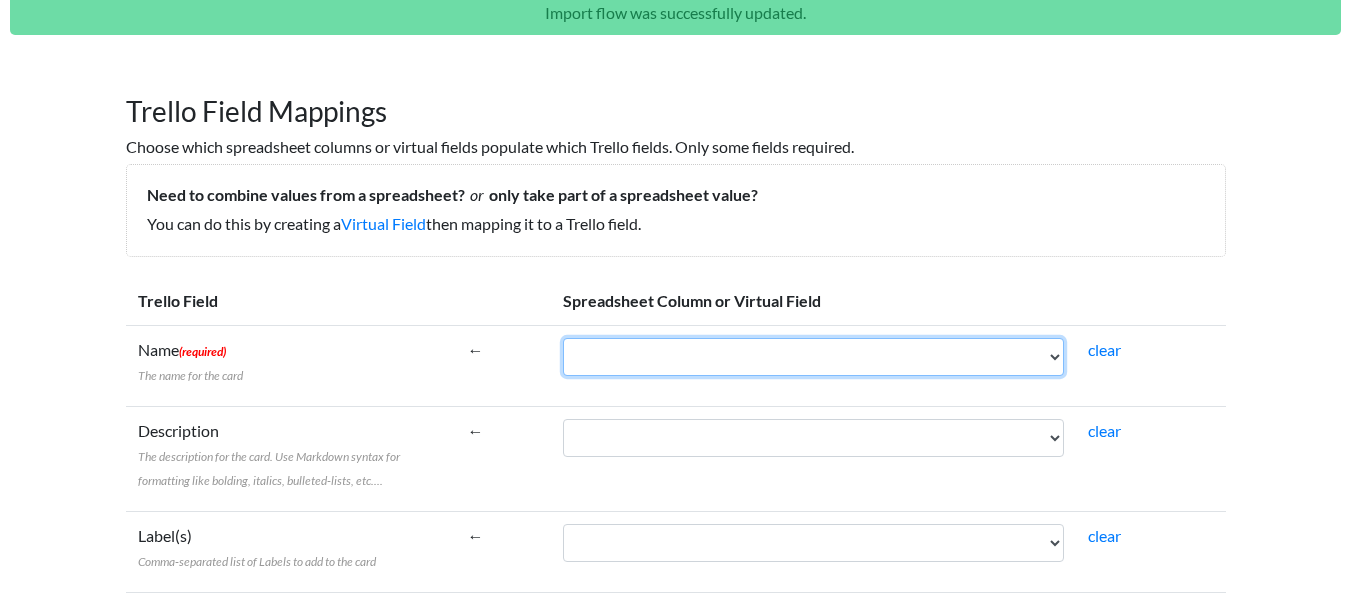 click on "Card Name
Card Description
Members
Due Date
List Name" at bounding box center (813, 357) 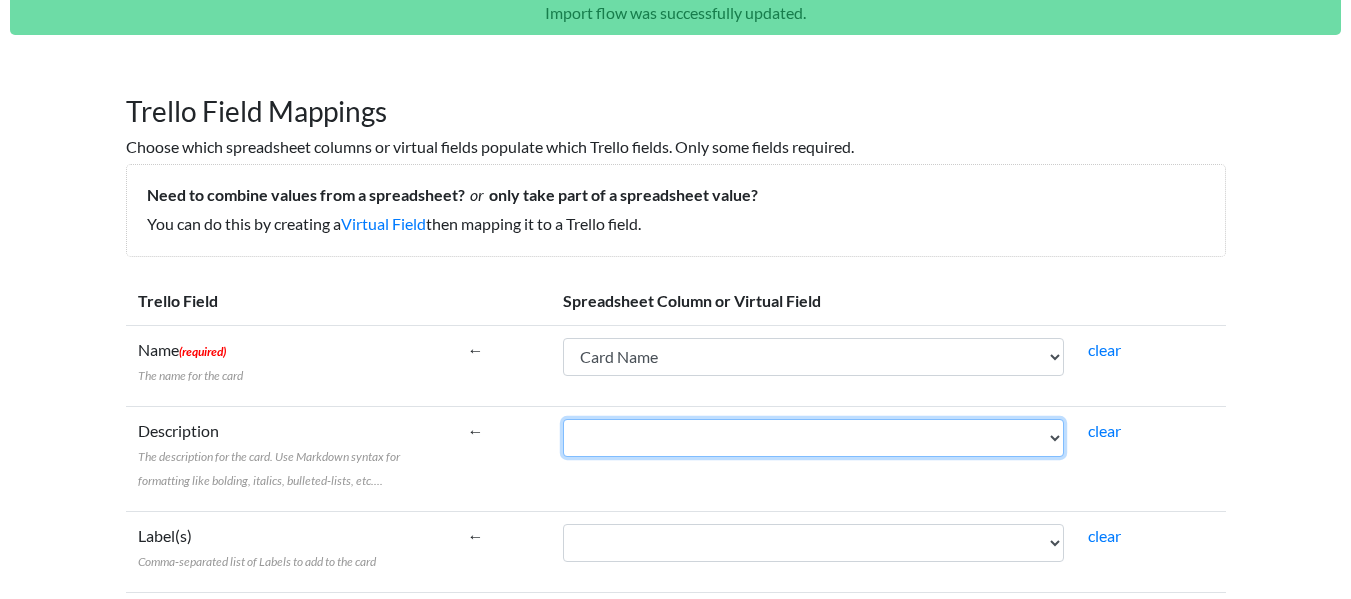 click on "Card Name
Card Description
Members
Due Date
List Name" at bounding box center [813, 438] 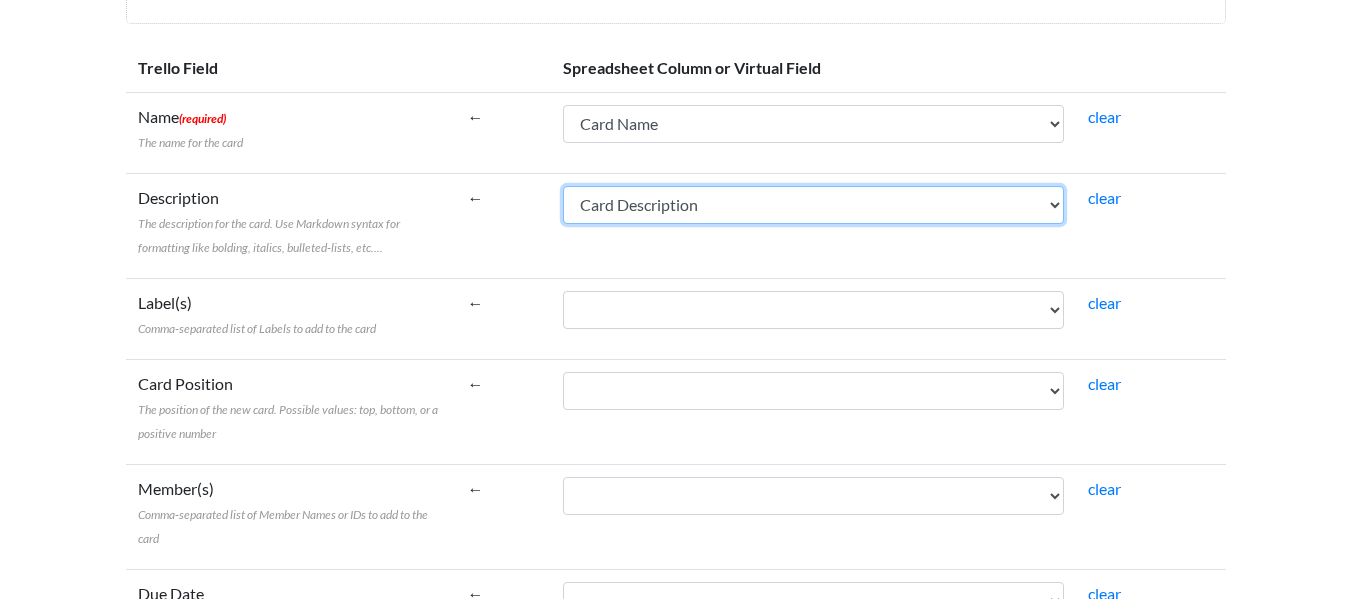 scroll, scrollTop: 349, scrollLeft: 0, axis: vertical 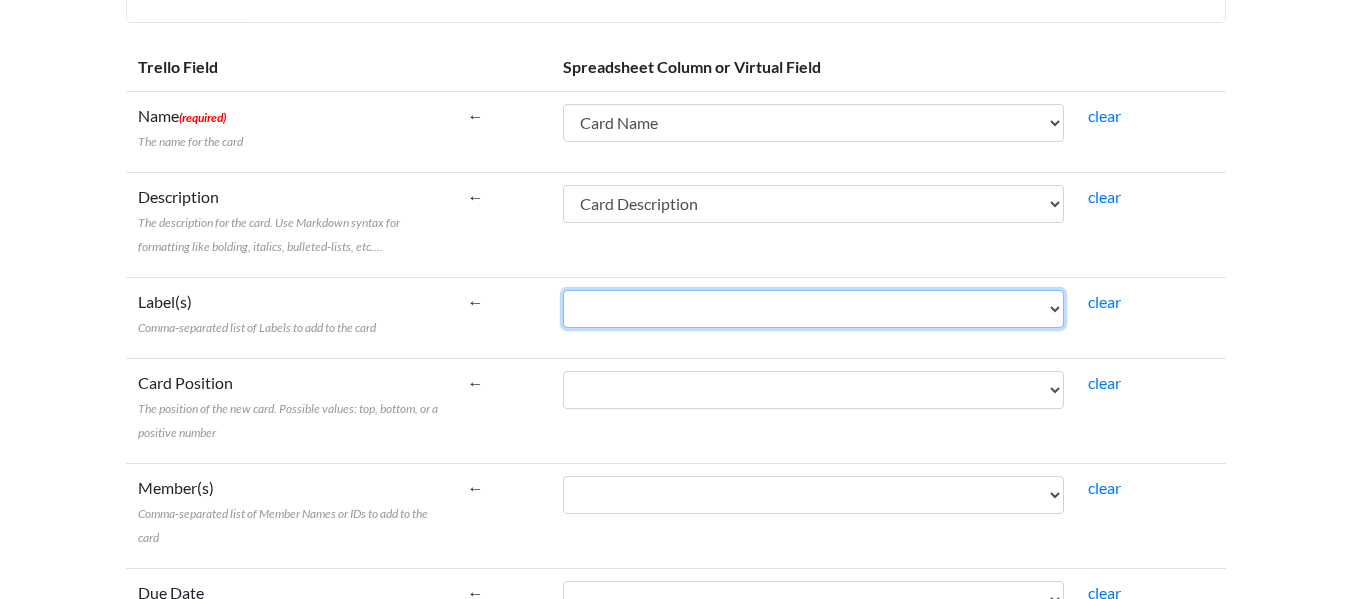 click on "Card Name
Card Description
Members
Due Date
List Name" at bounding box center [813, 309] 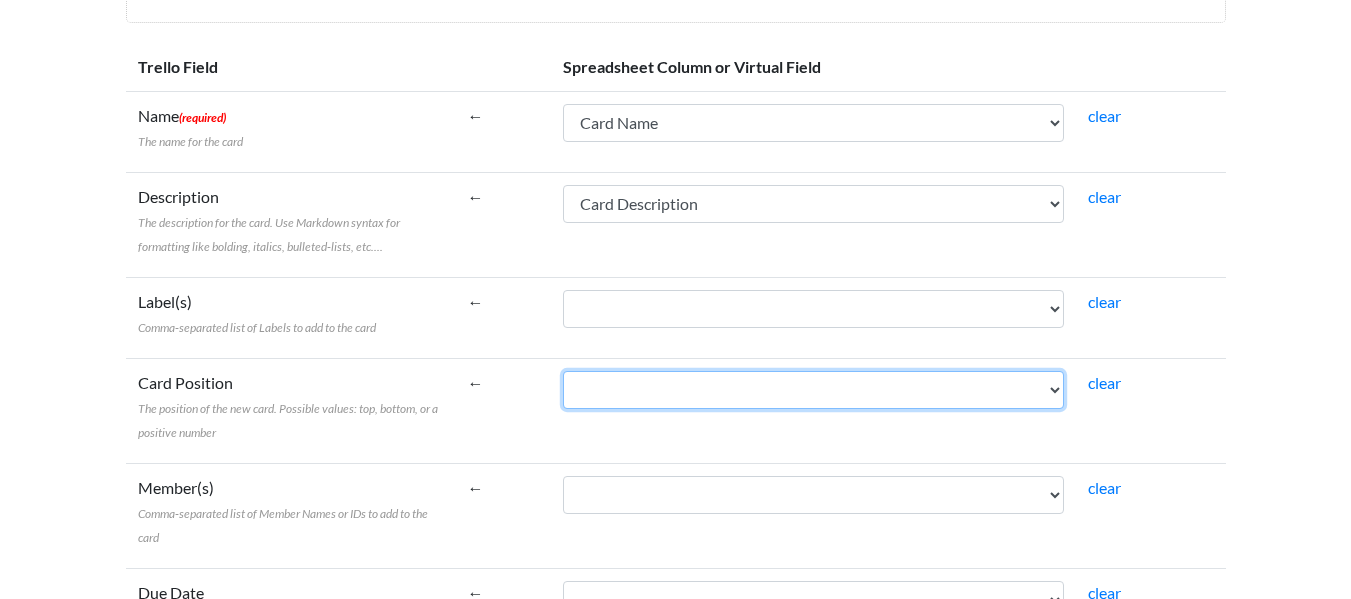 click on "Card Name
Card Description
Members
Due Date
List Name" at bounding box center [813, 390] 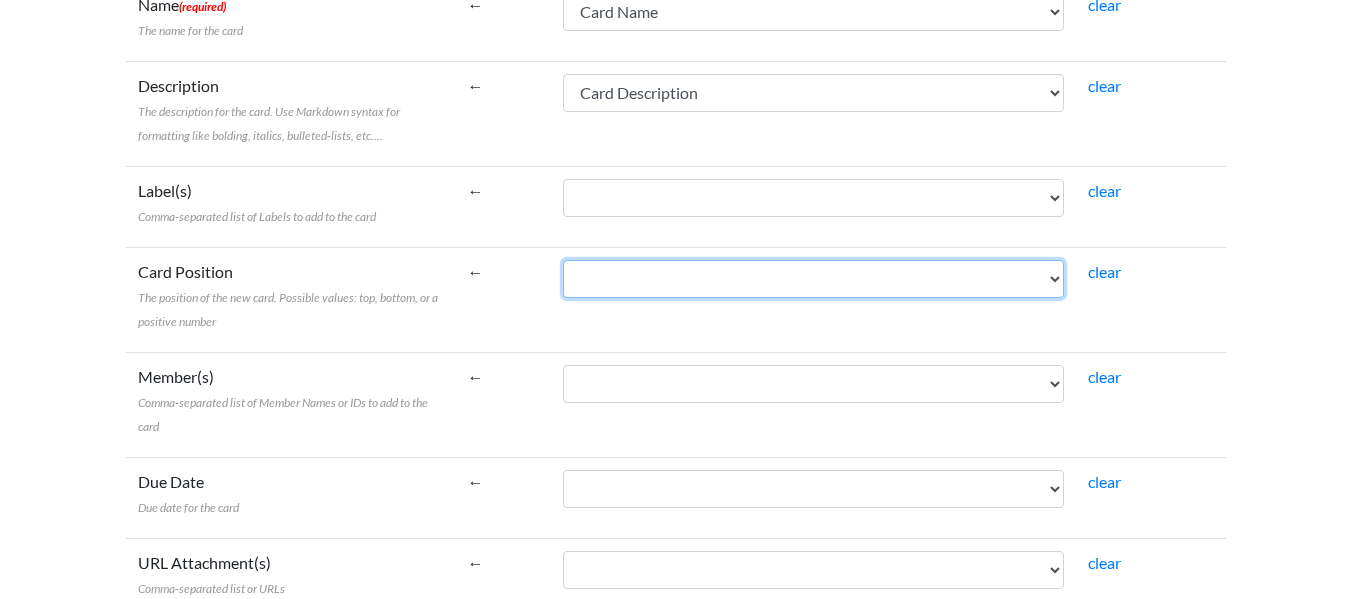 scroll, scrollTop: 461, scrollLeft: 0, axis: vertical 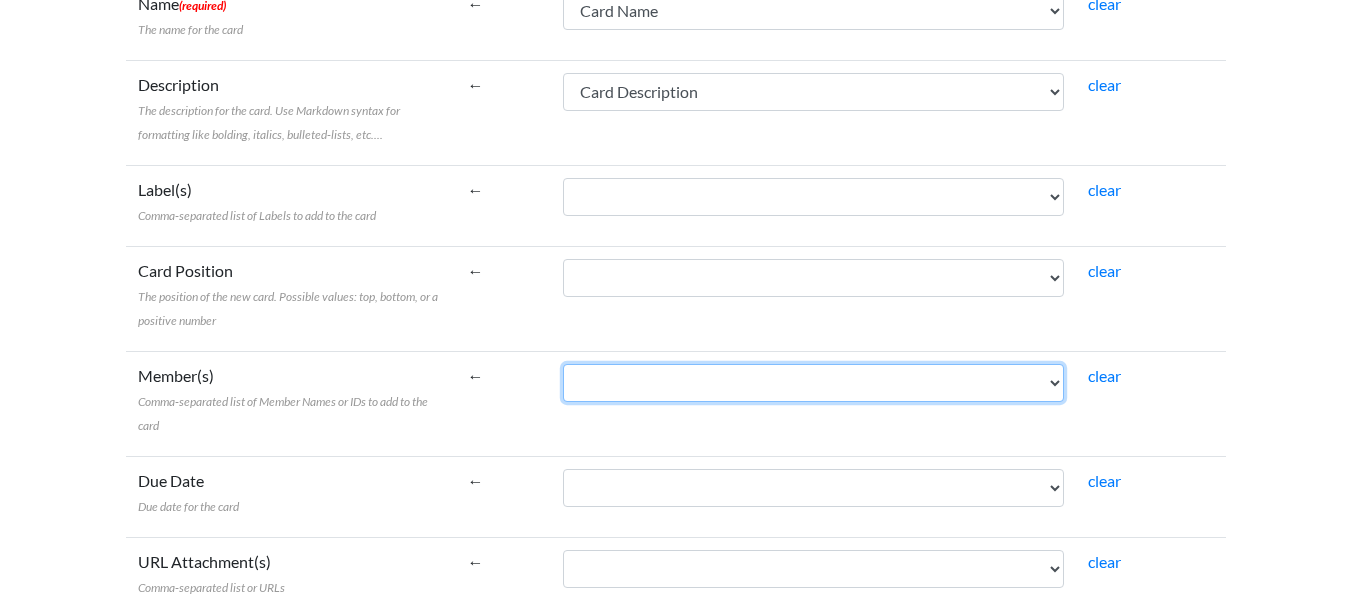 click on "Card Name
Card Description
Members
Due Date
List Name" at bounding box center (813, 383) 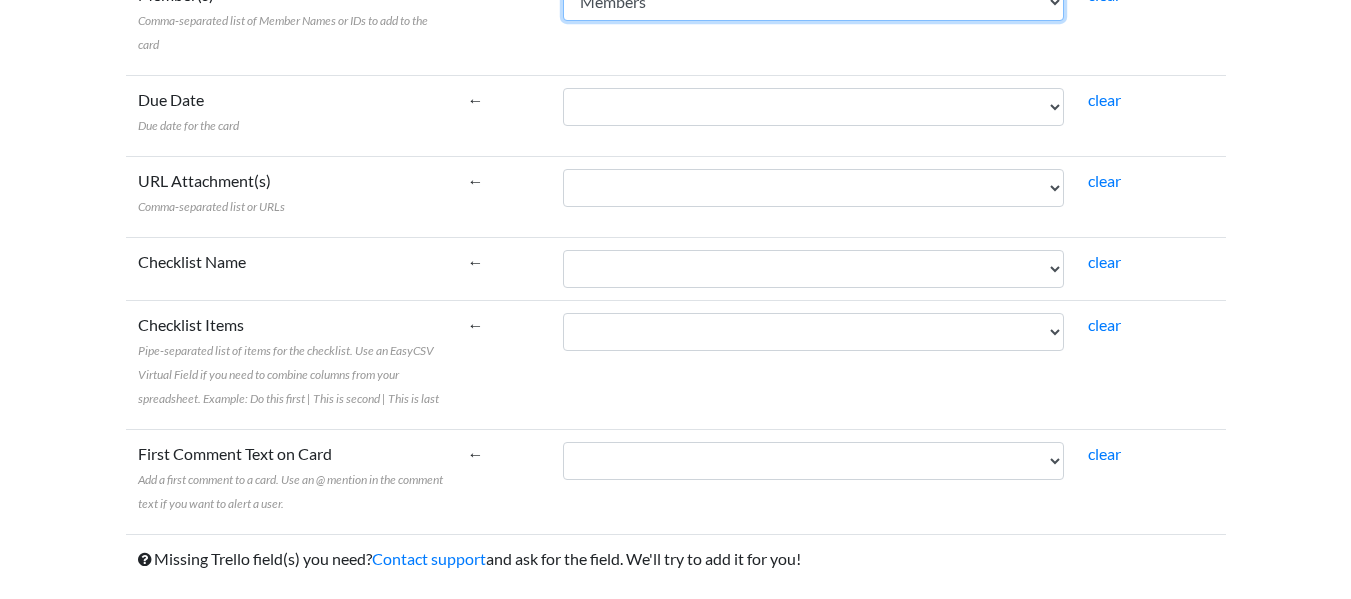 scroll, scrollTop: 900, scrollLeft: 0, axis: vertical 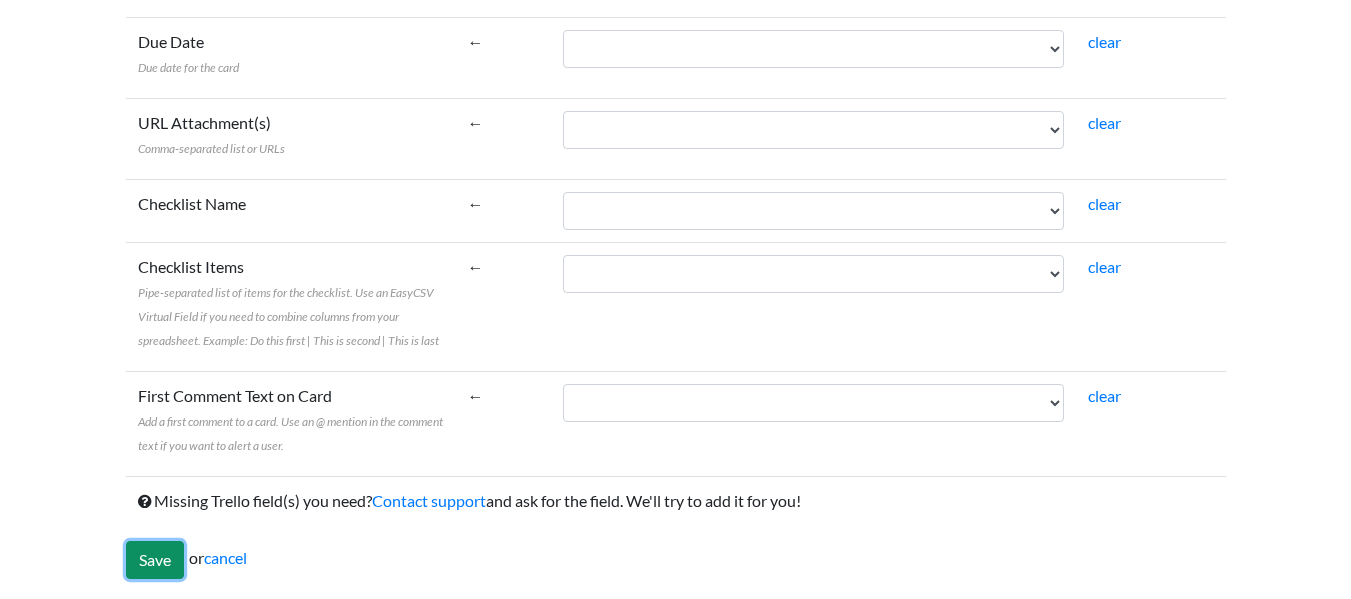 click on "Save" at bounding box center (155, 560) 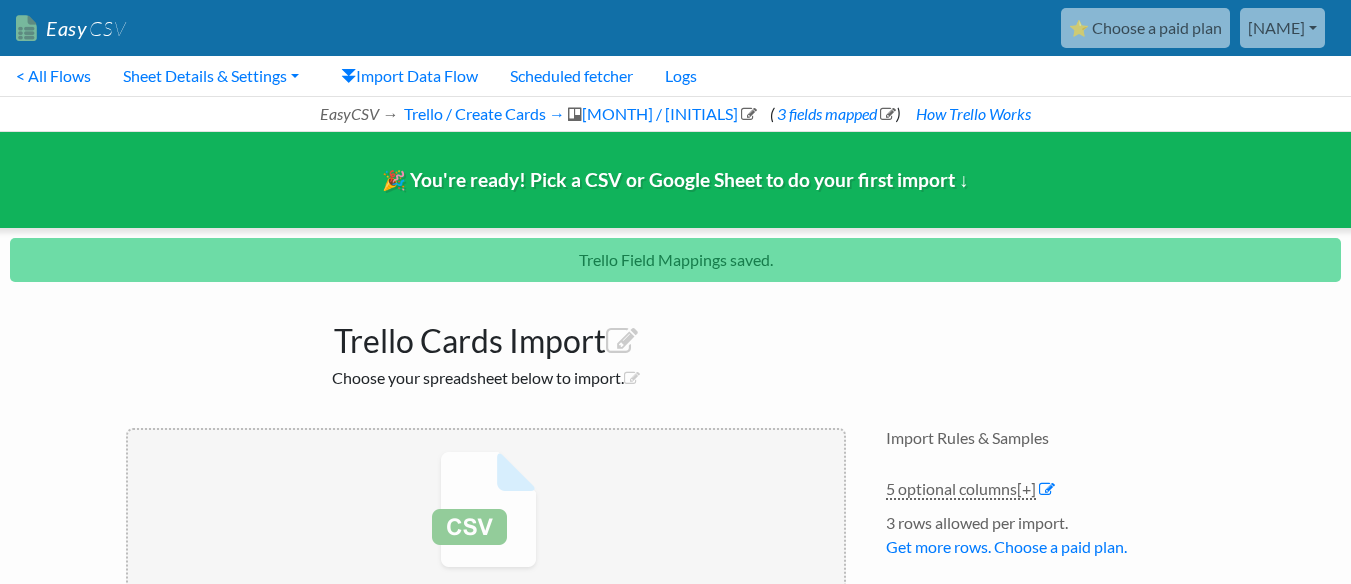 scroll, scrollTop: 85, scrollLeft: 0, axis: vertical 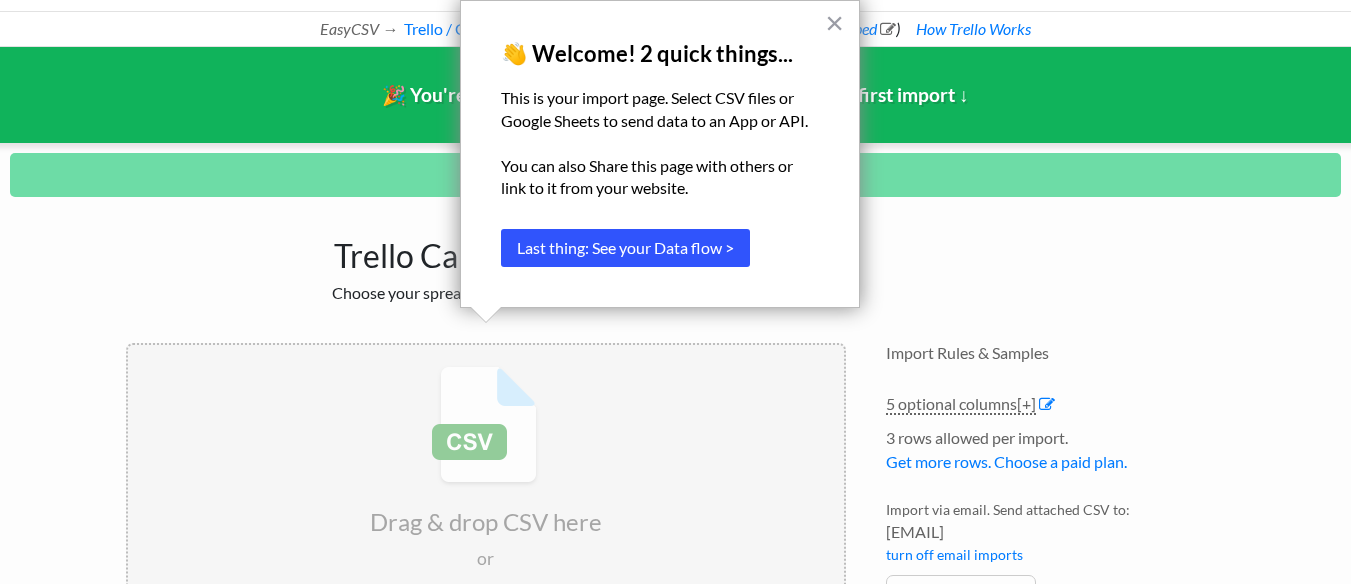 click on "Last thing: See your Data flow >" at bounding box center (625, 248) 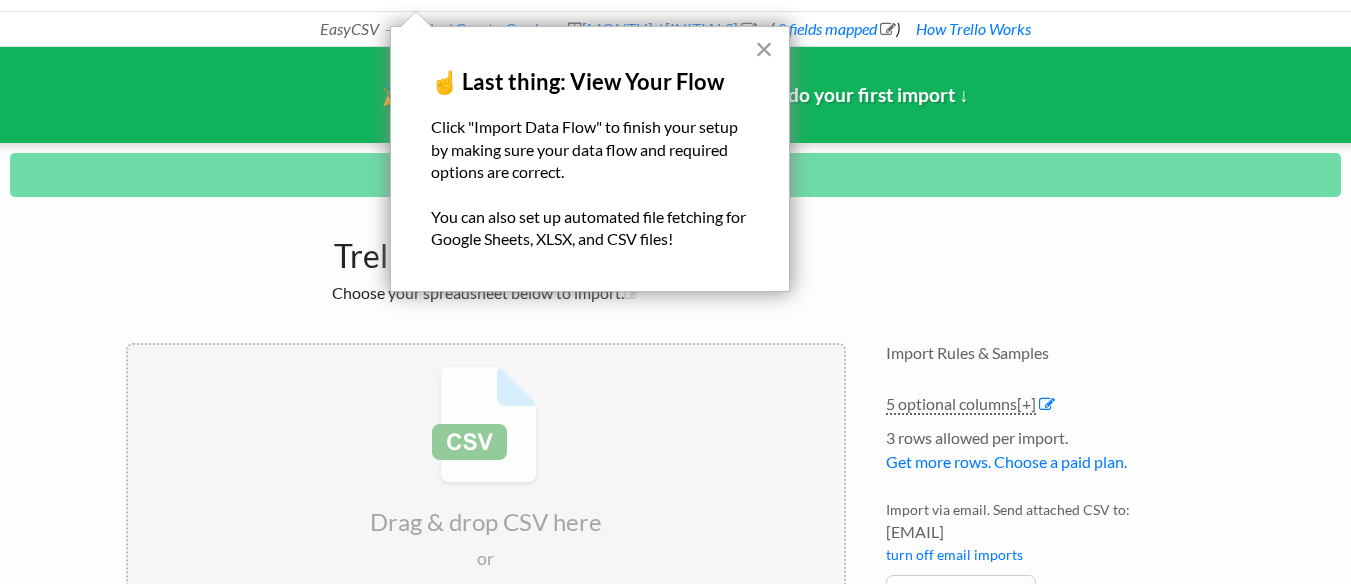 scroll, scrollTop: 0, scrollLeft: 0, axis: both 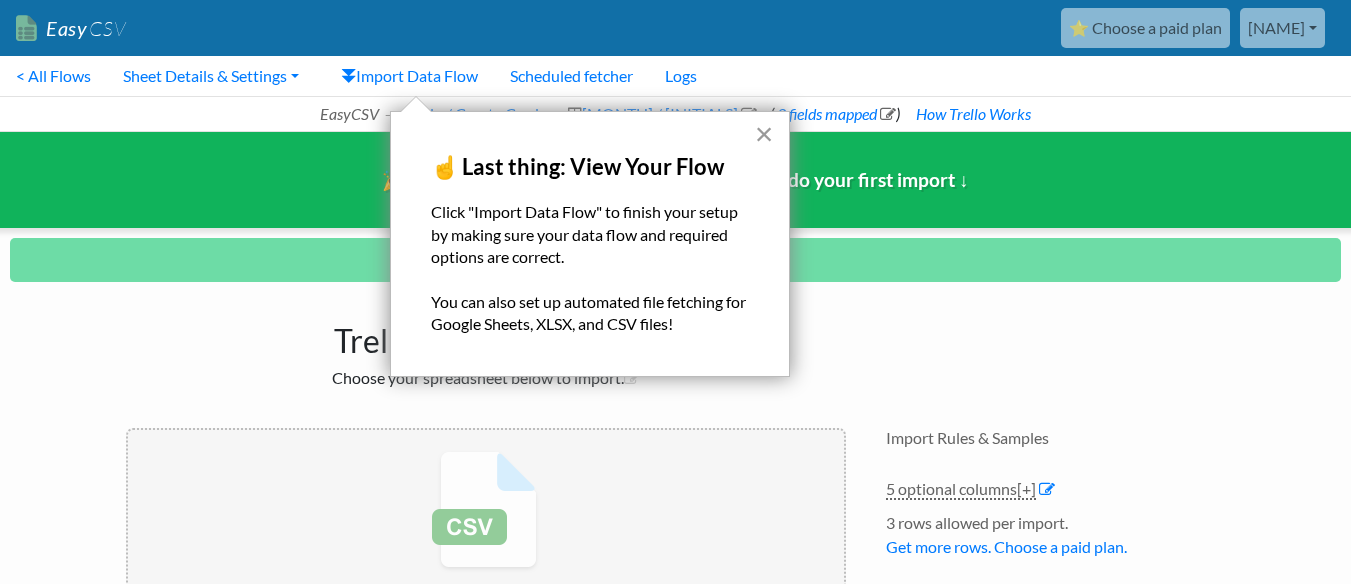 click on "×" at bounding box center [764, 134] 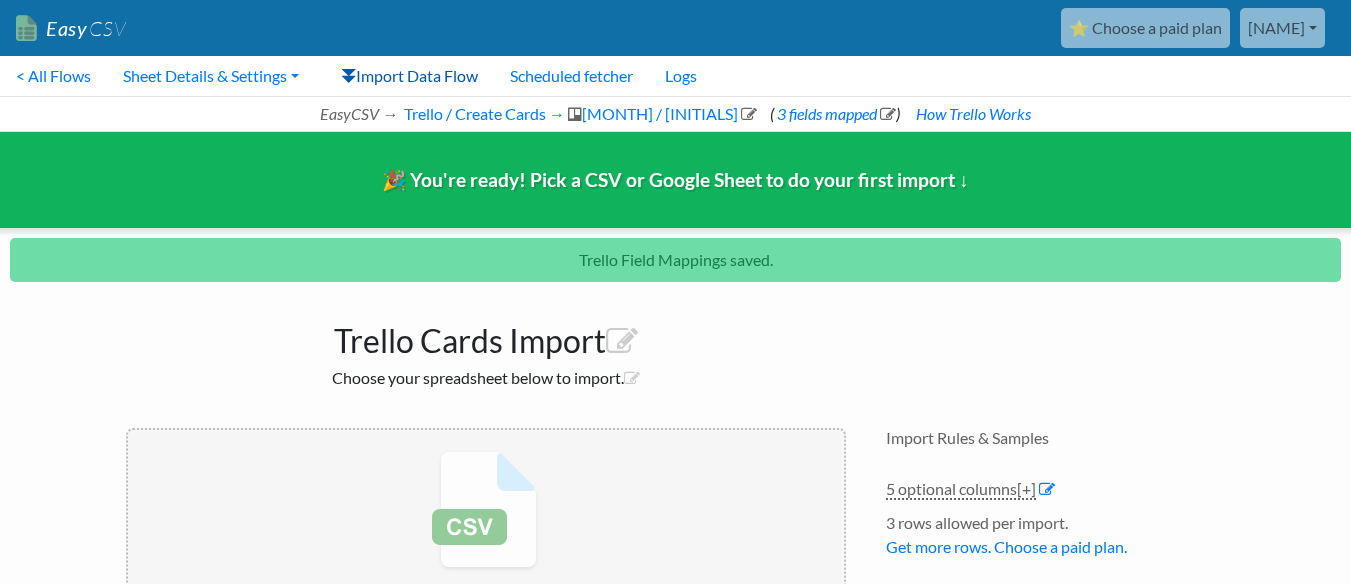 click on "Import Data Flow" at bounding box center (409, 76) 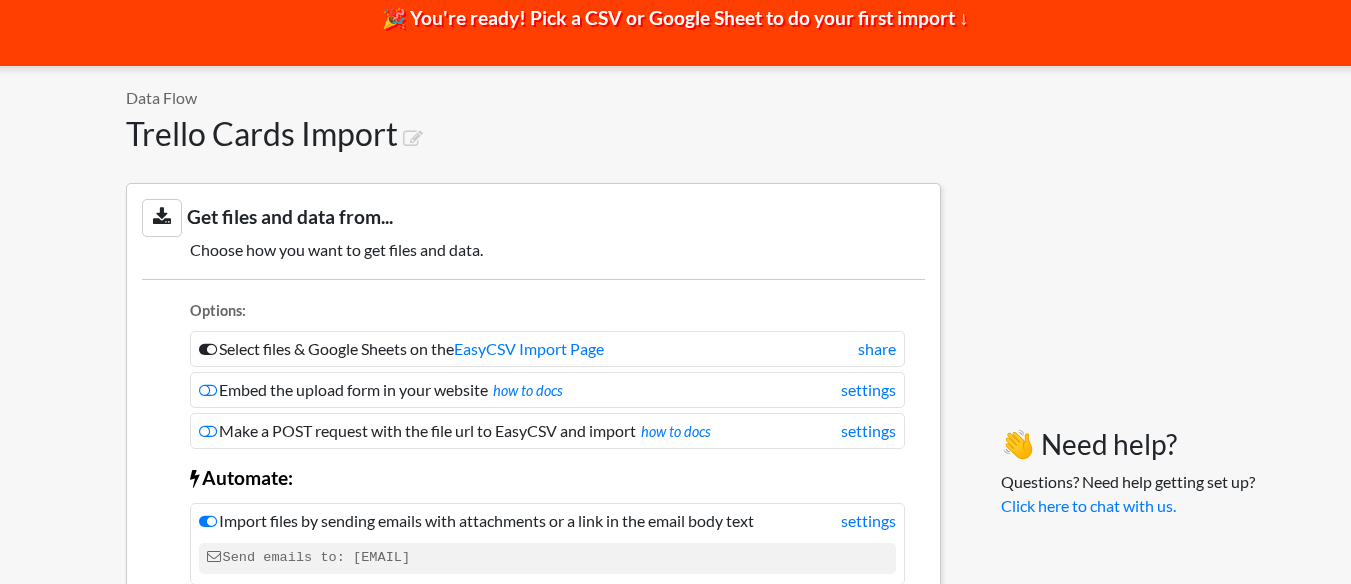scroll, scrollTop: 125, scrollLeft: 0, axis: vertical 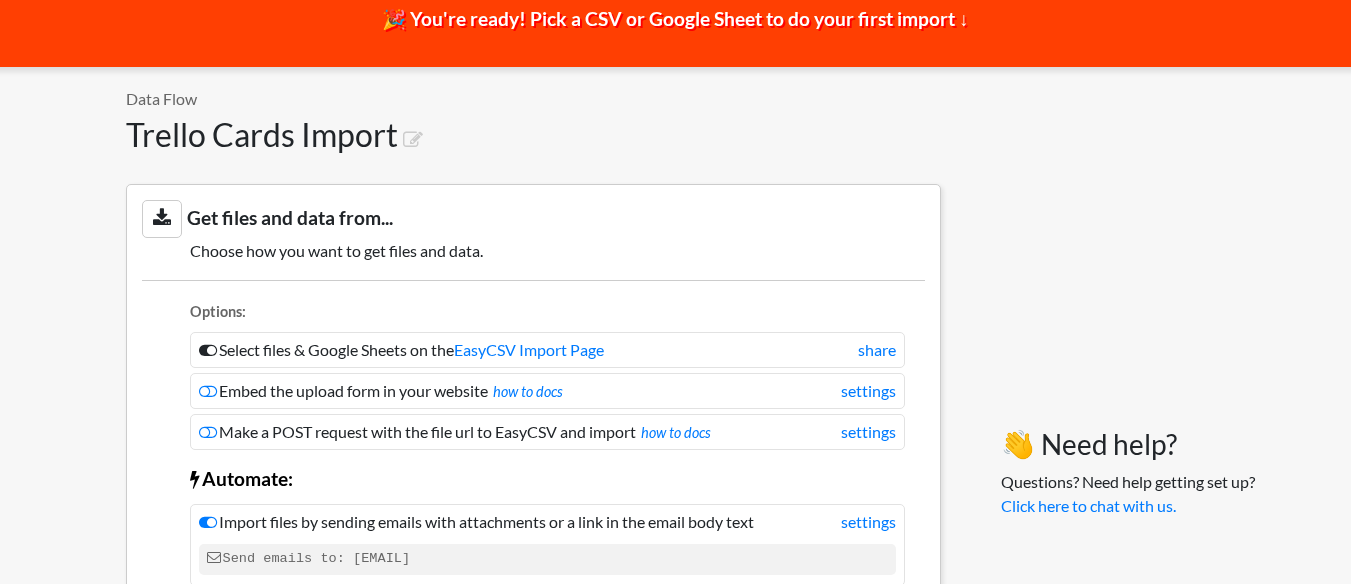 click at bounding box center [162, 218] 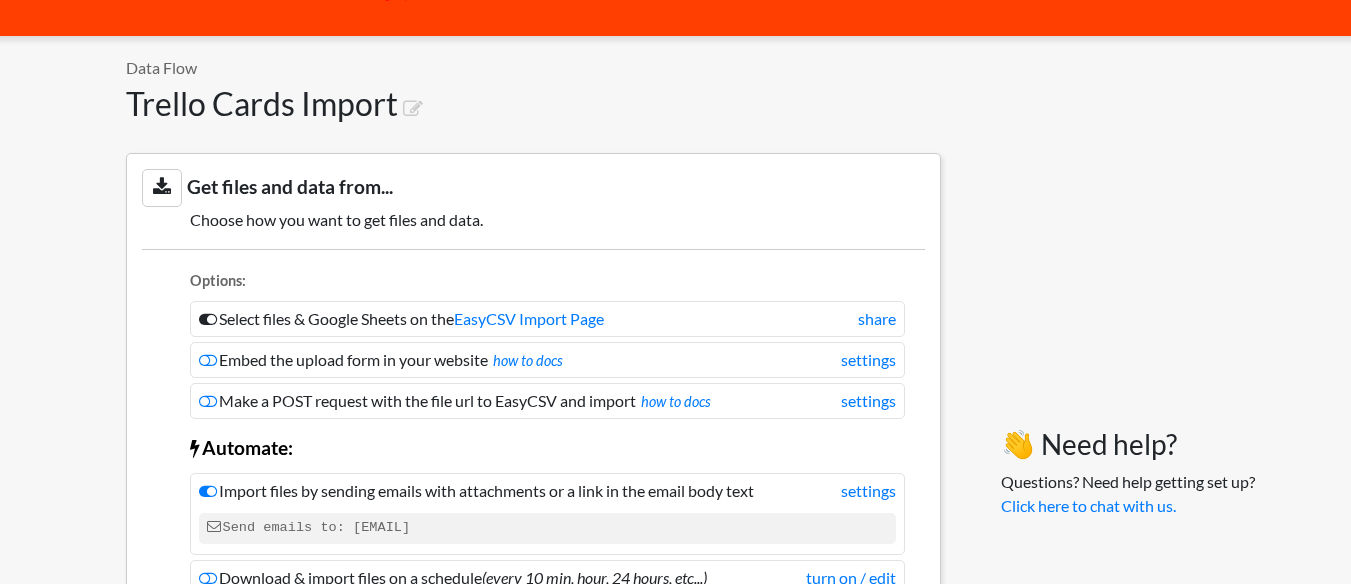 scroll, scrollTop: 157, scrollLeft: 0, axis: vertical 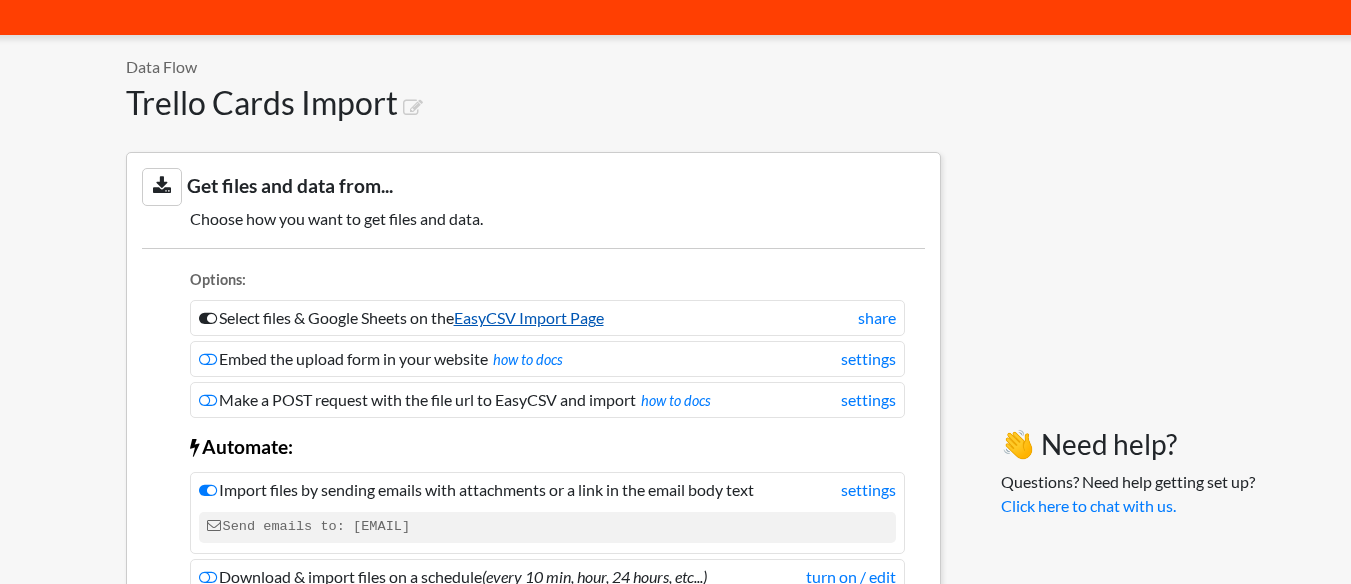 click on "EasyCSV Import Page" at bounding box center (529, 317) 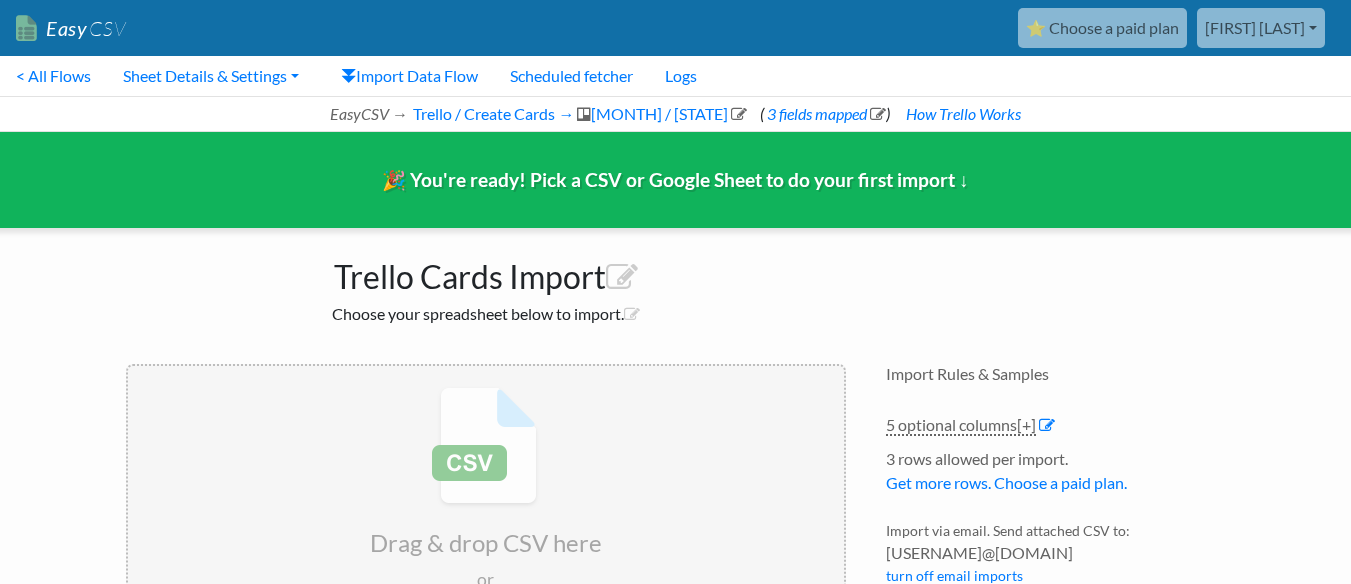 scroll, scrollTop: 246, scrollLeft: 0, axis: vertical 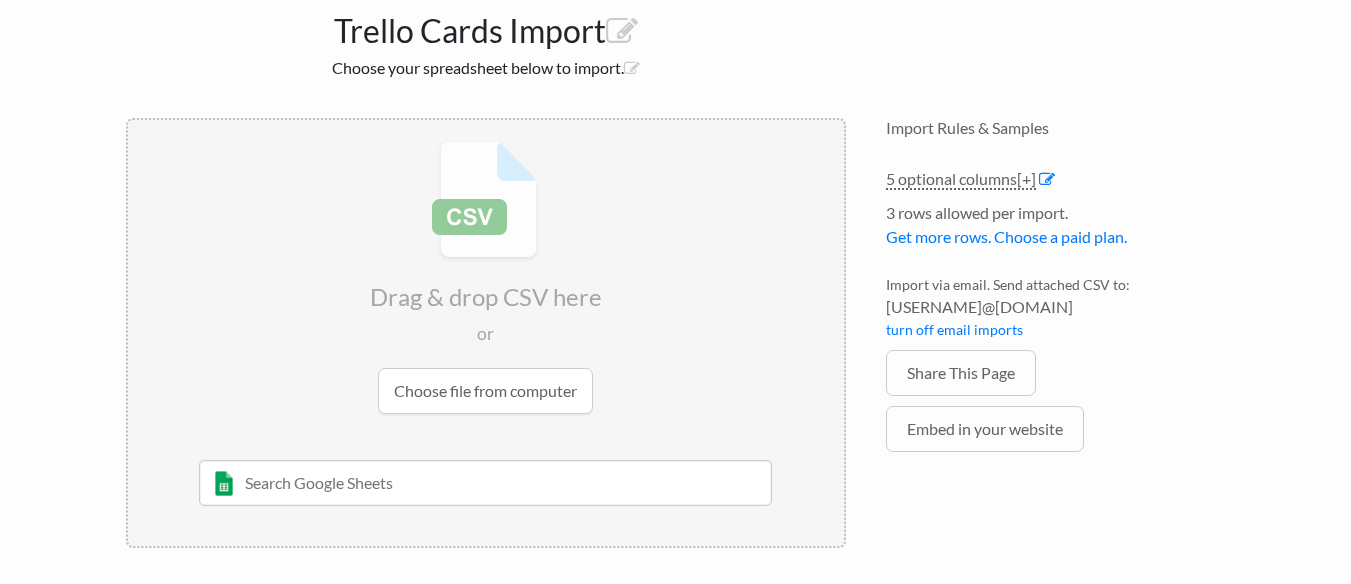 click at bounding box center (486, 277) 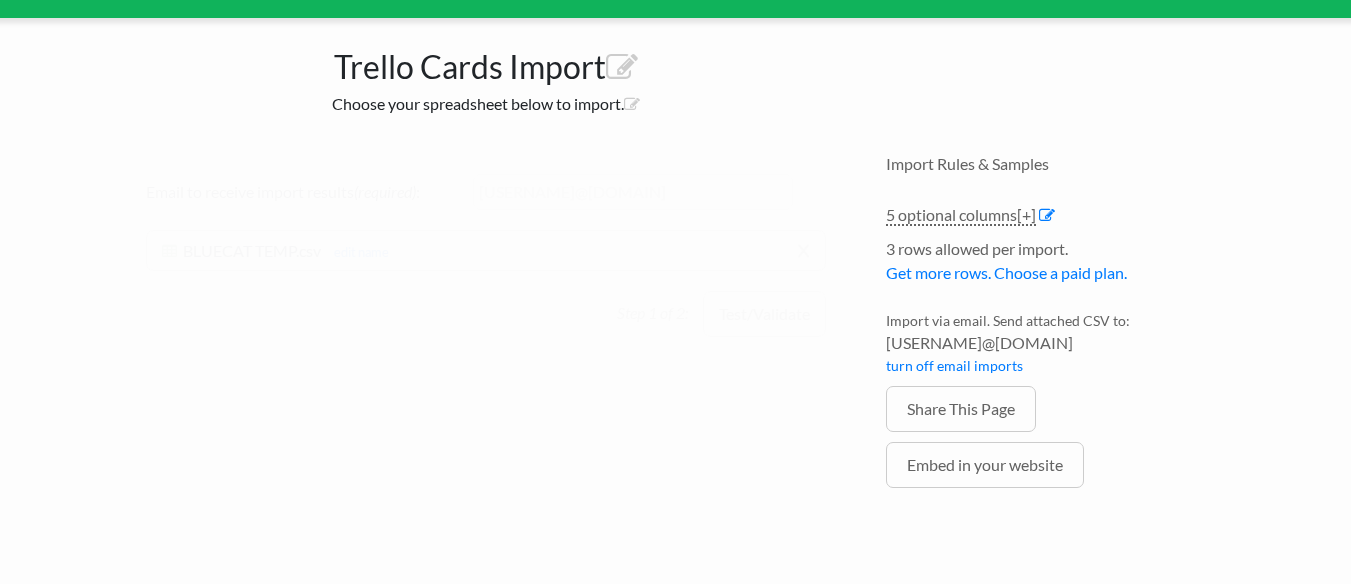 scroll, scrollTop: 210, scrollLeft: 0, axis: vertical 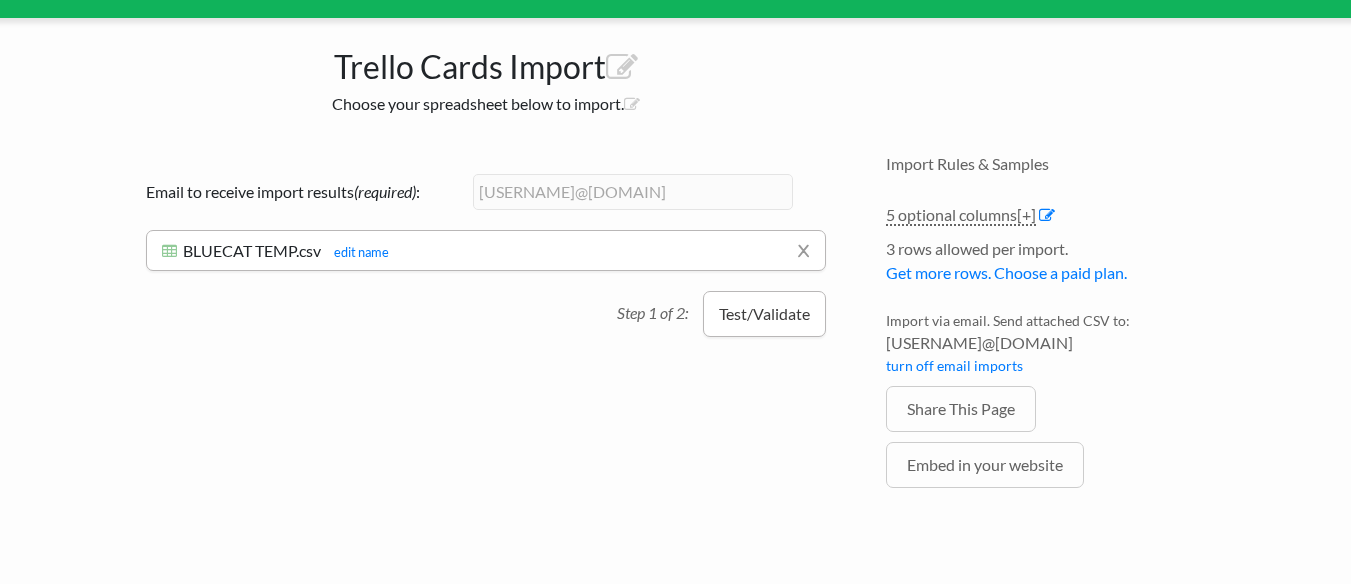 click on "Test/Validate" at bounding box center [764, 314] 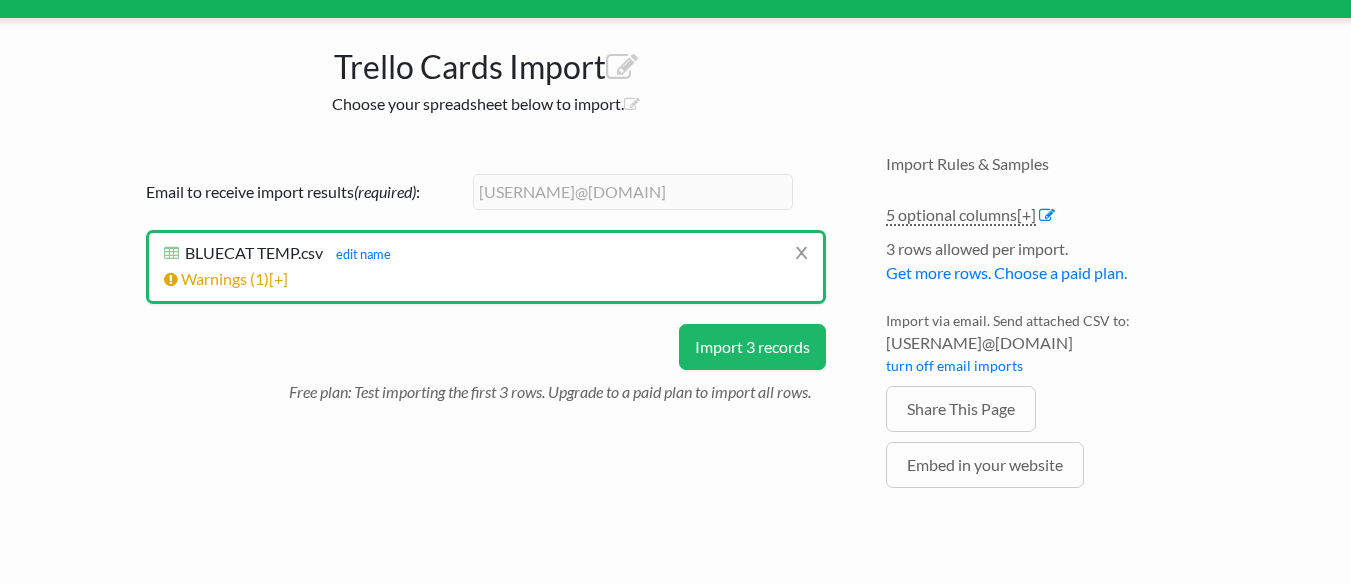click on "Warnings ( 1 )  [+]
Row #
Warning
4 Click the import button below to do a test import with the first 4 rows of data on the free plan (1st row is the header). Upgrade to a paid plan to import more rows." at bounding box center [486, 279] 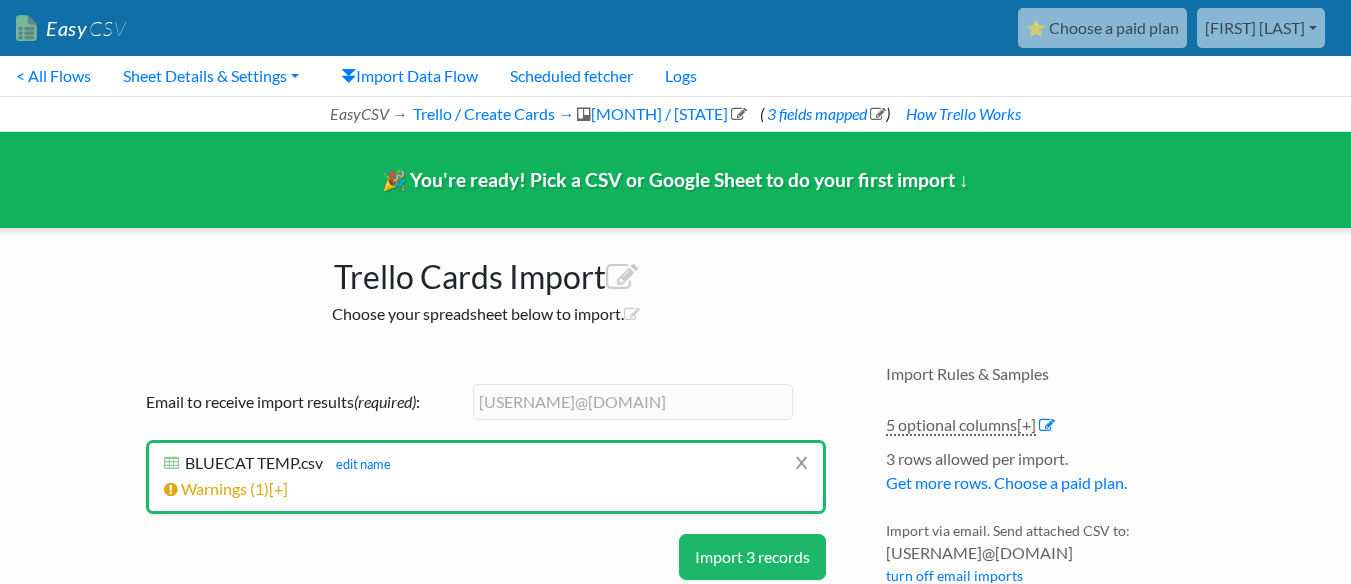 click on "⭐ Choose a paid plan" at bounding box center [1102, 28] 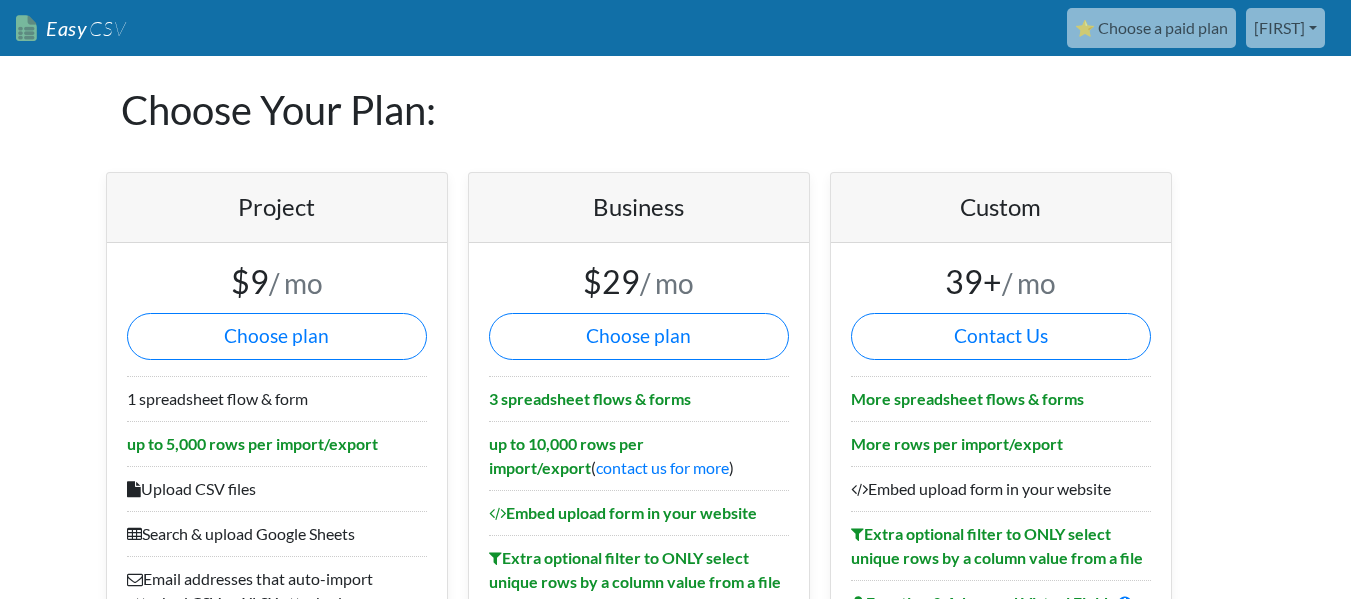 scroll, scrollTop: 0, scrollLeft: 0, axis: both 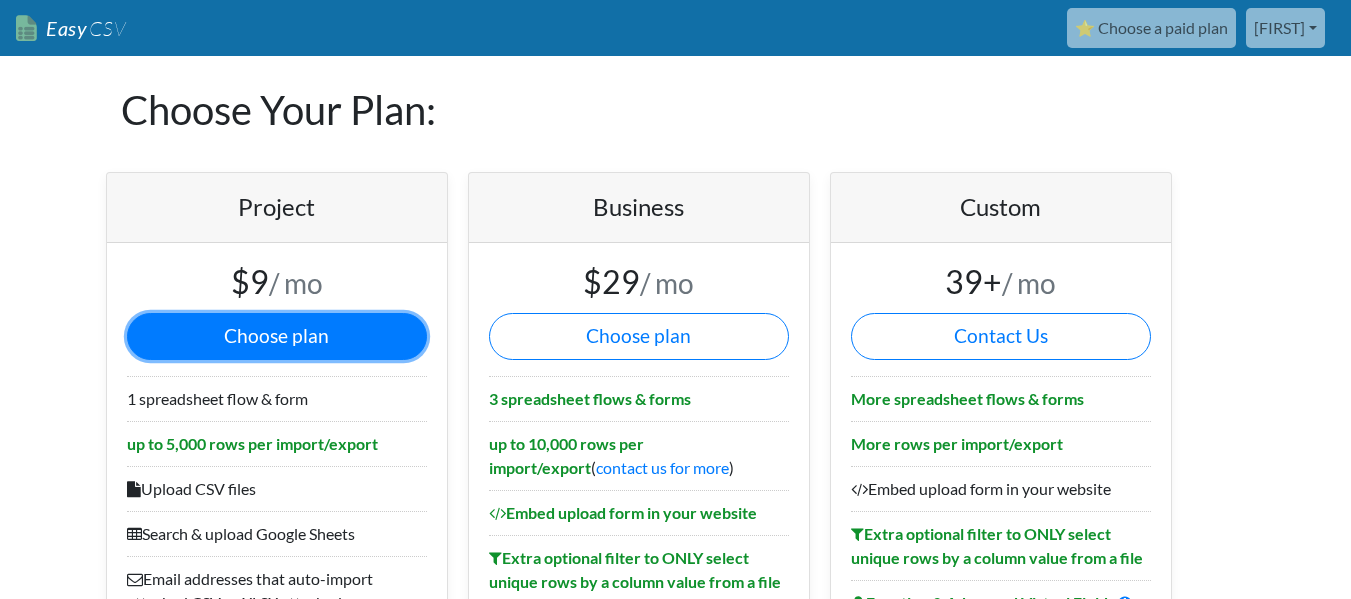 click on "Choose plan" at bounding box center [277, 336] 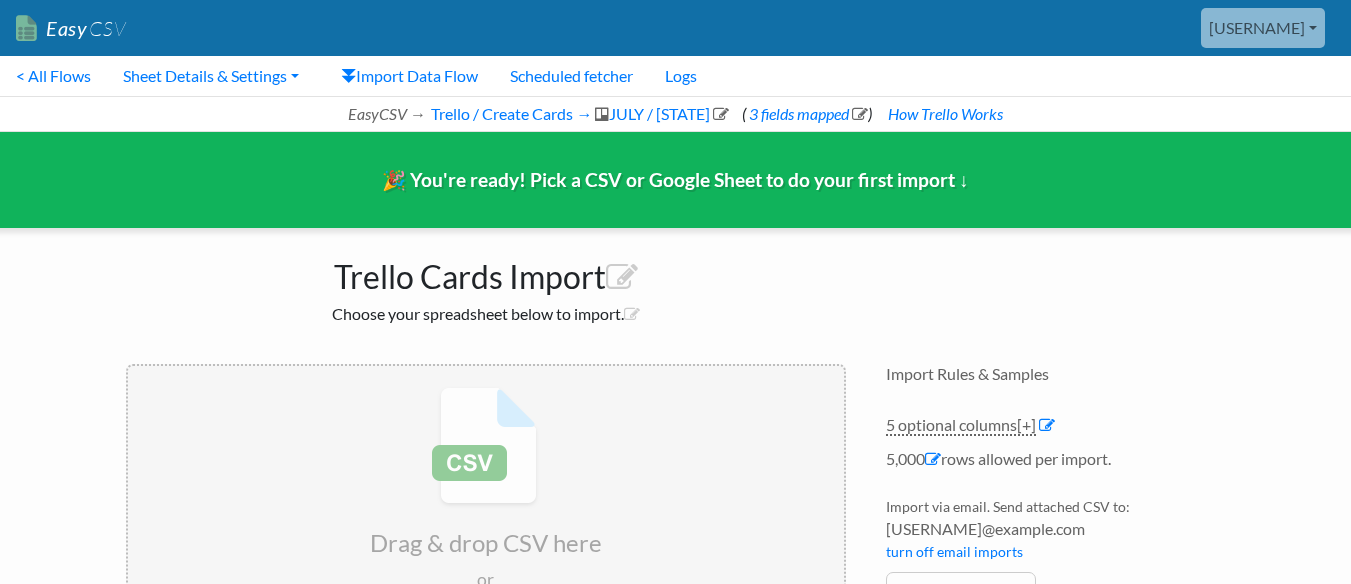 scroll, scrollTop: 246, scrollLeft: 0, axis: vertical 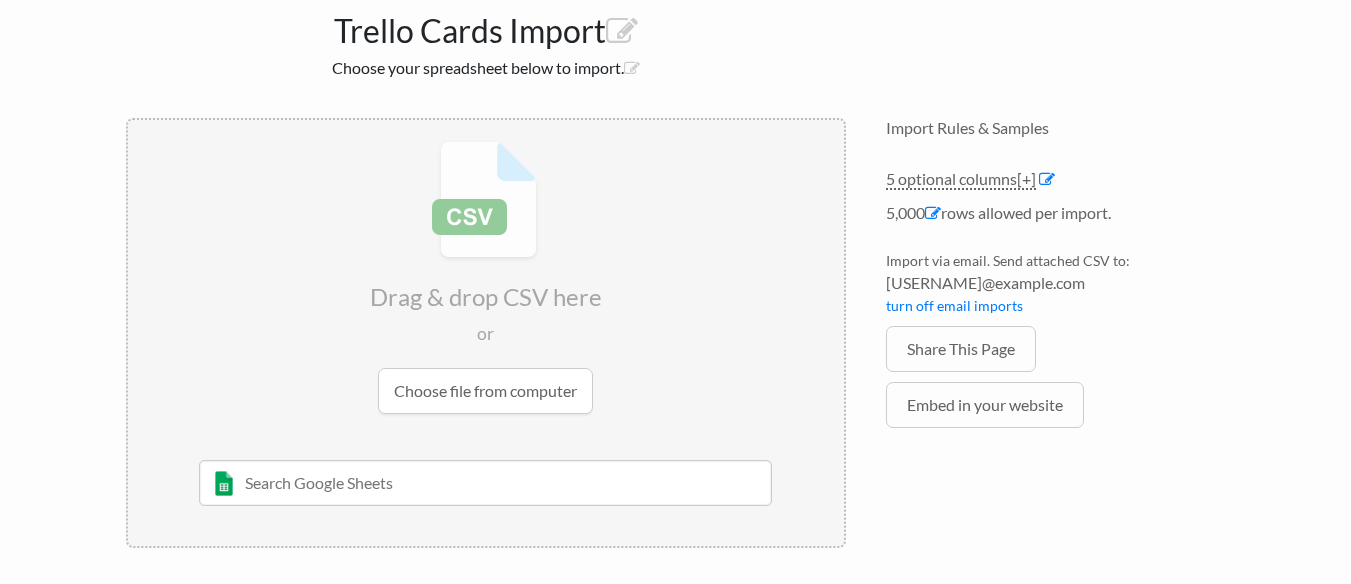 click at bounding box center [486, 277] 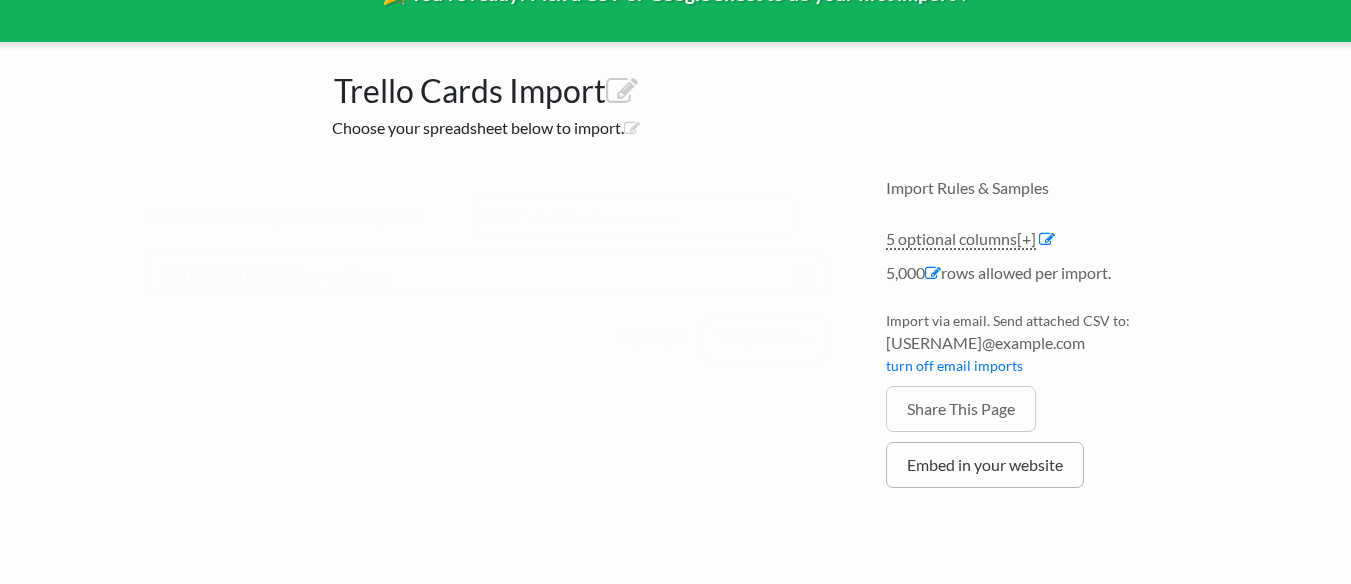 scroll, scrollTop: 186, scrollLeft: 0, axis: vertical 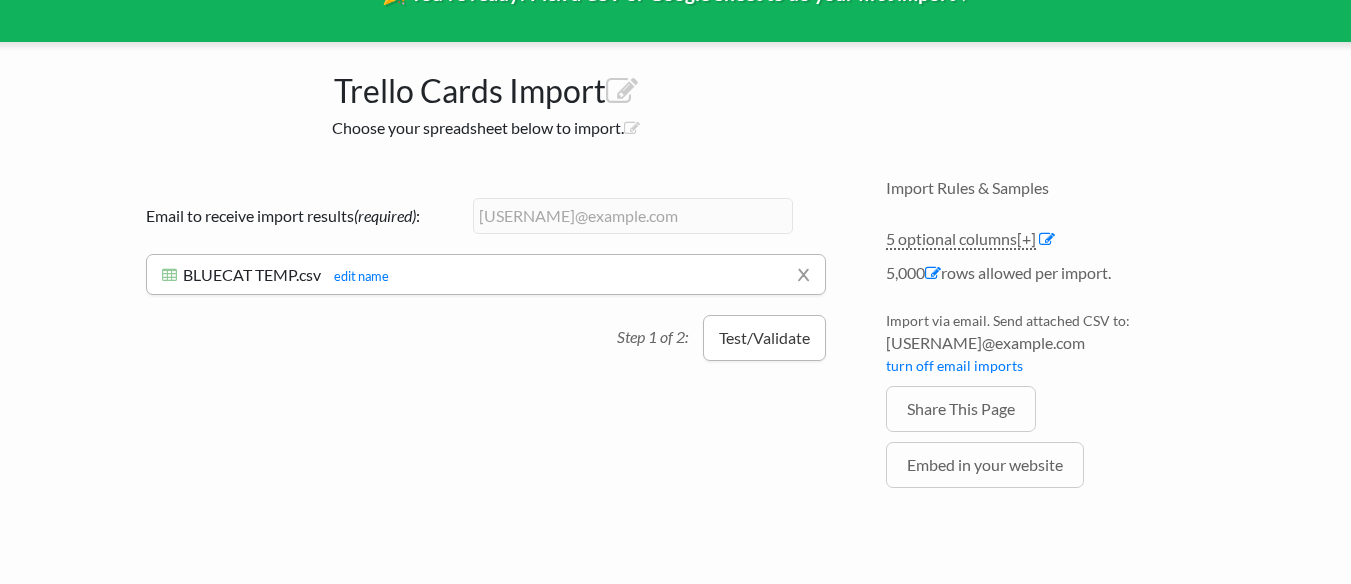 click on "Test/Validate" at bounding box center (764, 338) 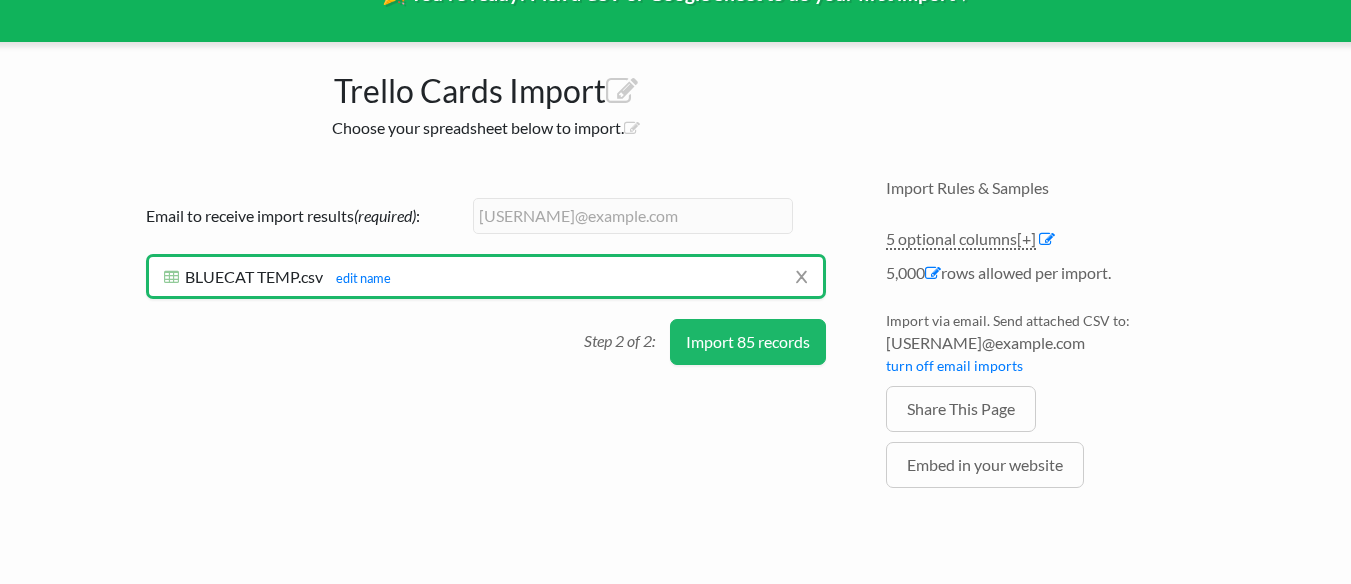 click on "Import 85 records" at bounding box center (748, 342) 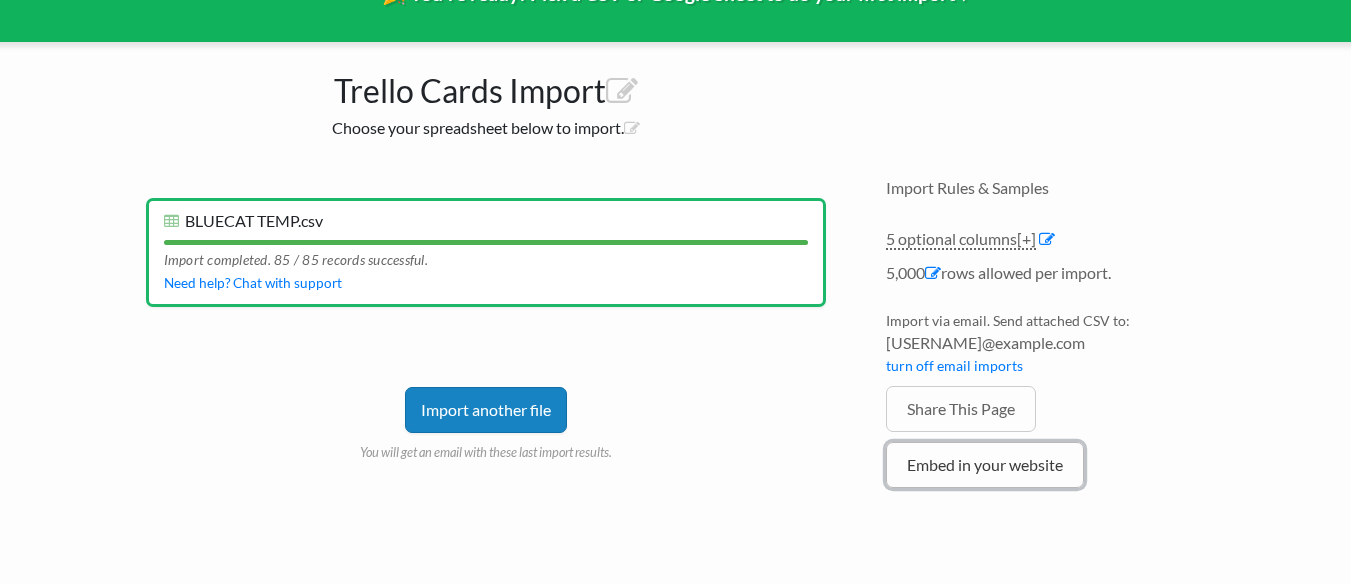 click on "Embed in your website" at bounding box center (985, 465) 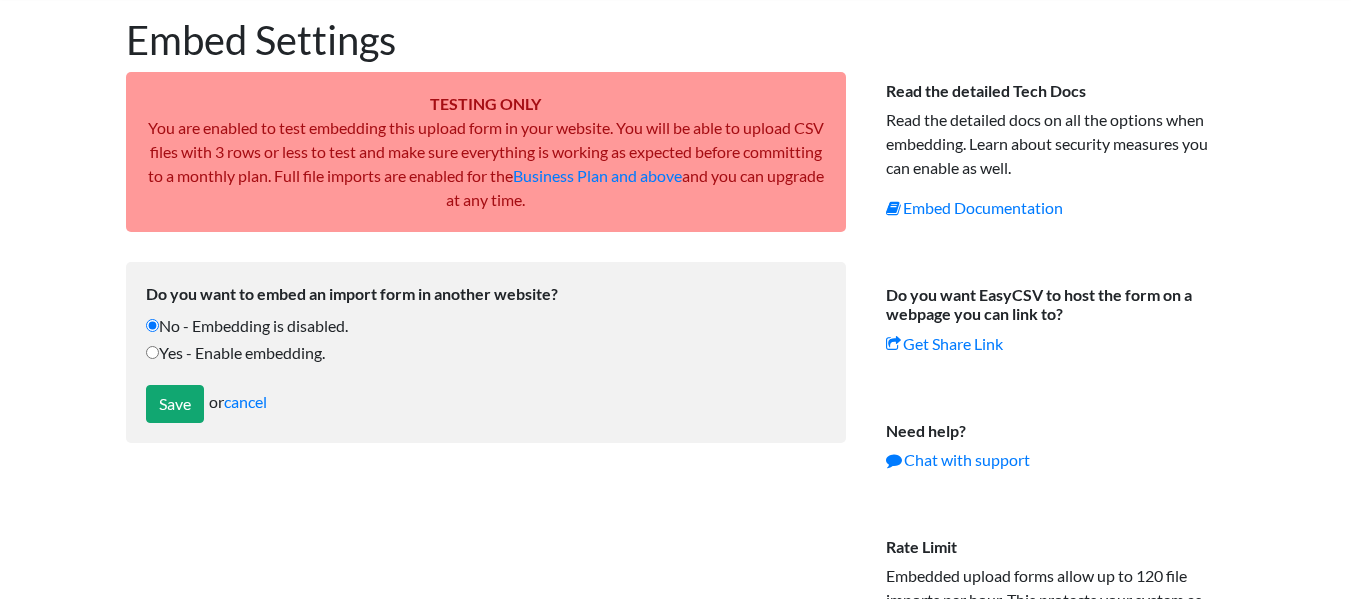 scroll, scrollTop: 101, scrollLeft: 0, axis: vertical 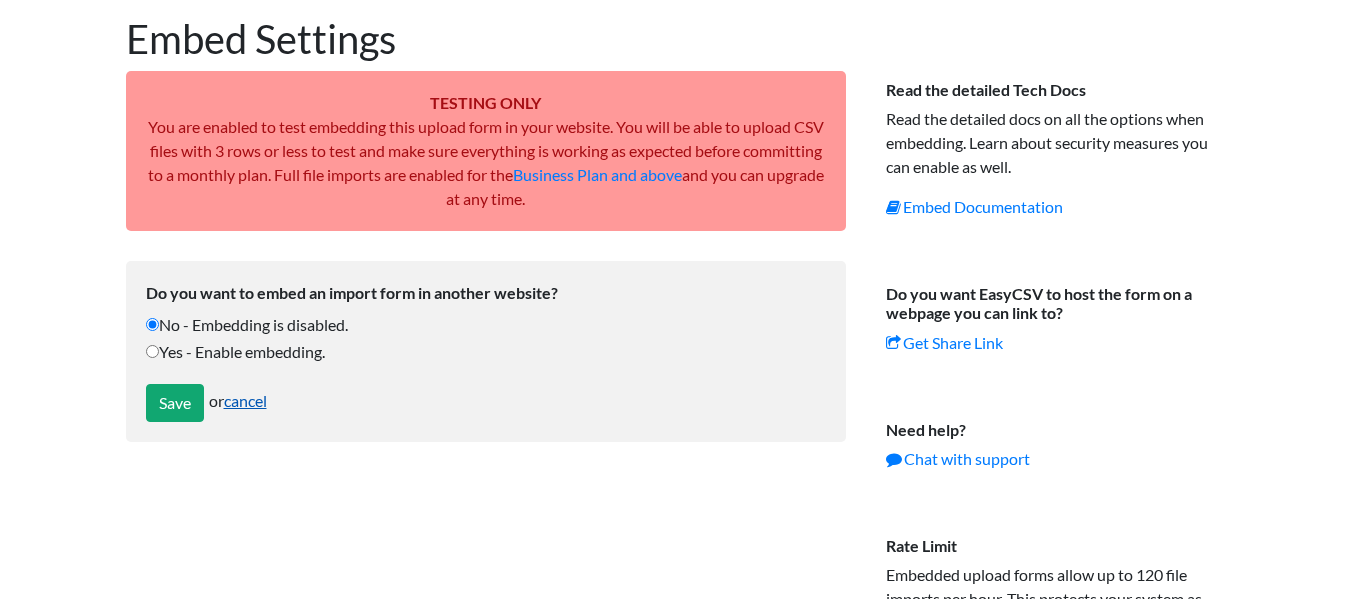 click on "cancel" at bounding box center [245, 400] 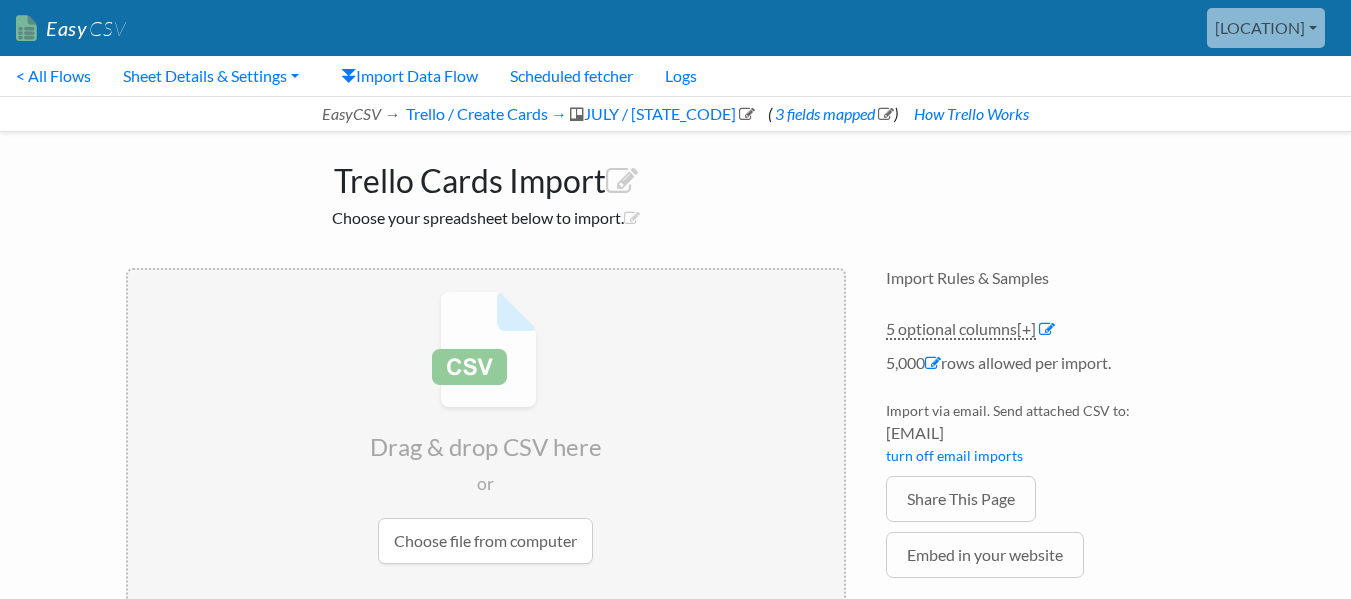 scroll, scrollTop: 0, scrollLeft: 0, axis: both 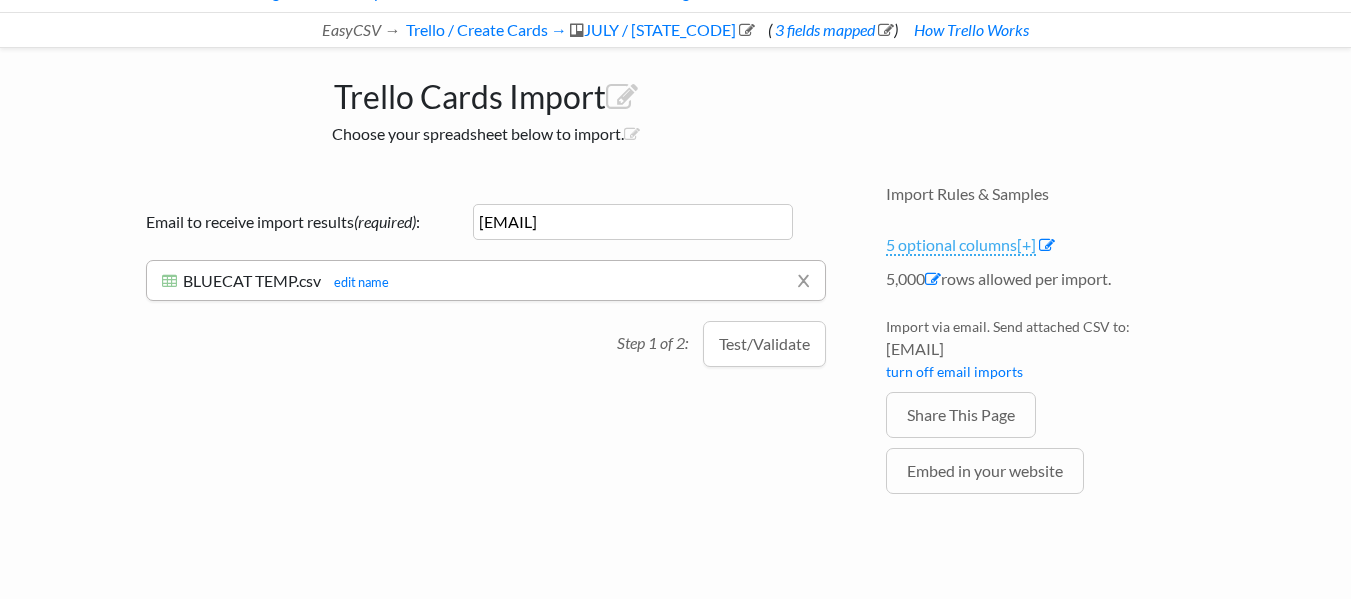 click on "[+]" at bounding box center [1026, 244] 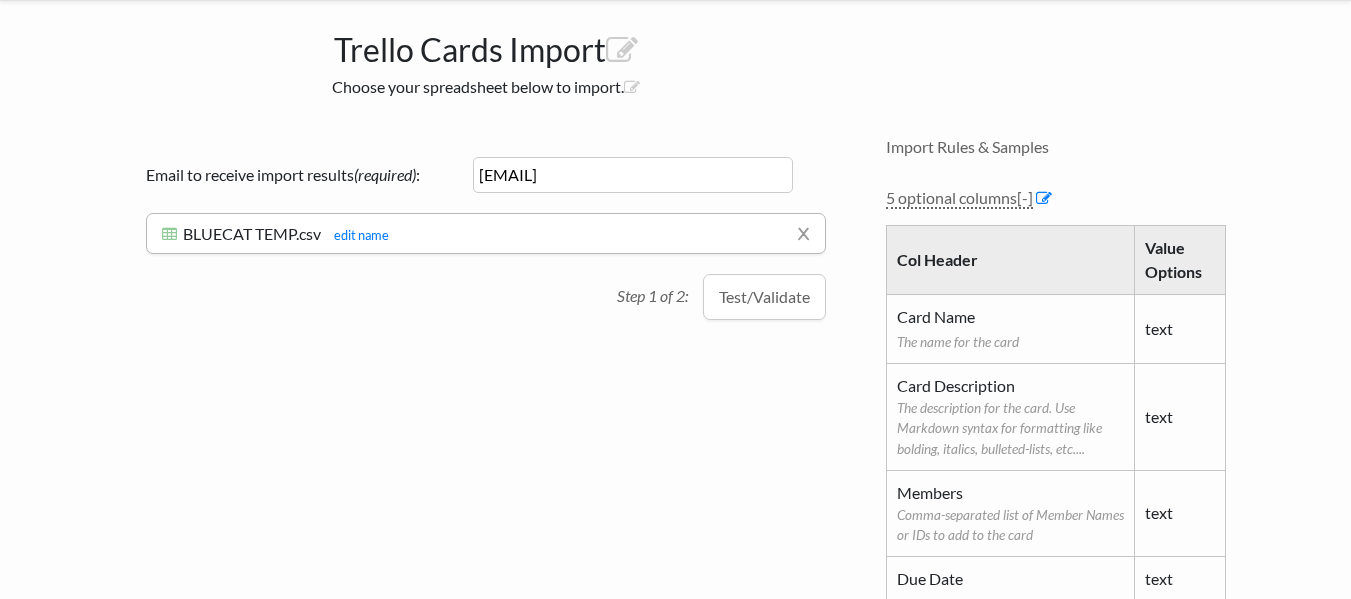 scroll, scrollTop: 130, scrollLeft: 0, axis: vertical 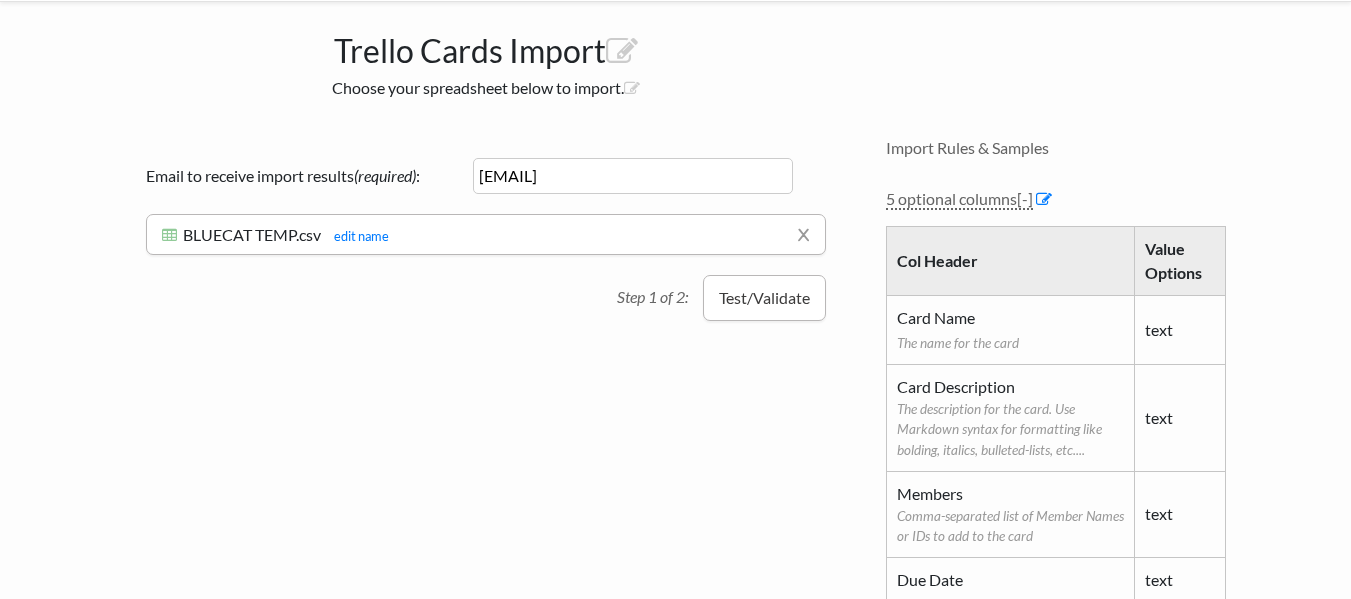 click on "Test/Validate" at bounding box center [764, 298] 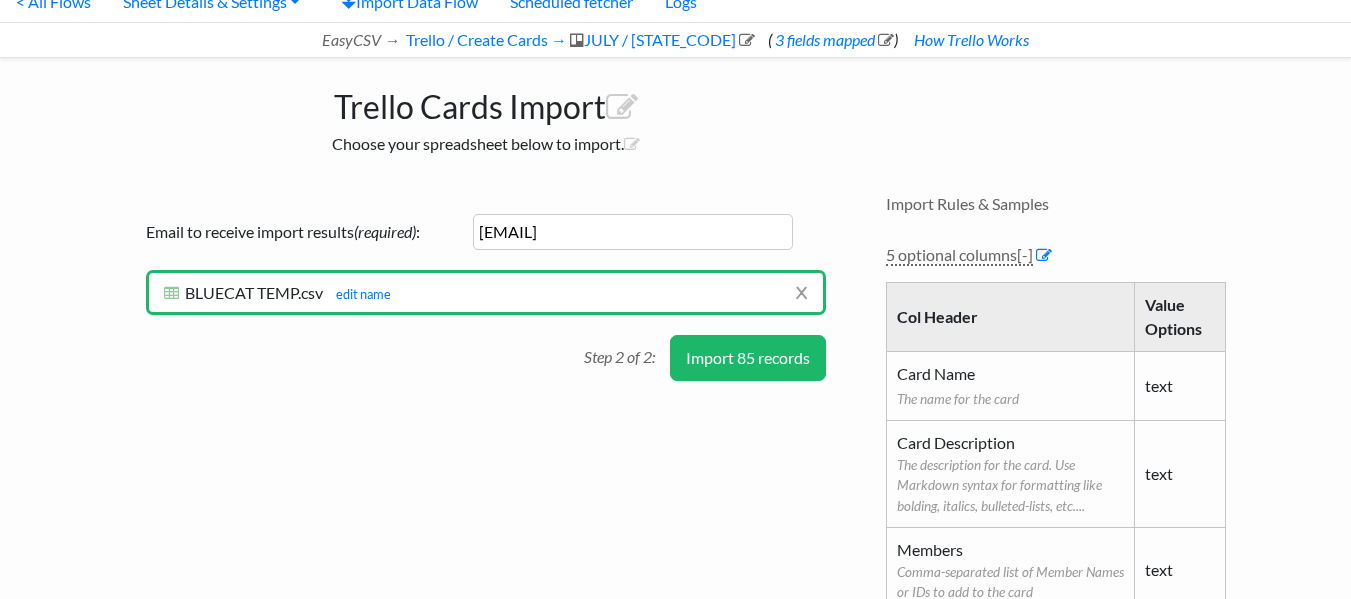 scroll, scrollTop: 71, scrollLeft: 0, axis: vertical 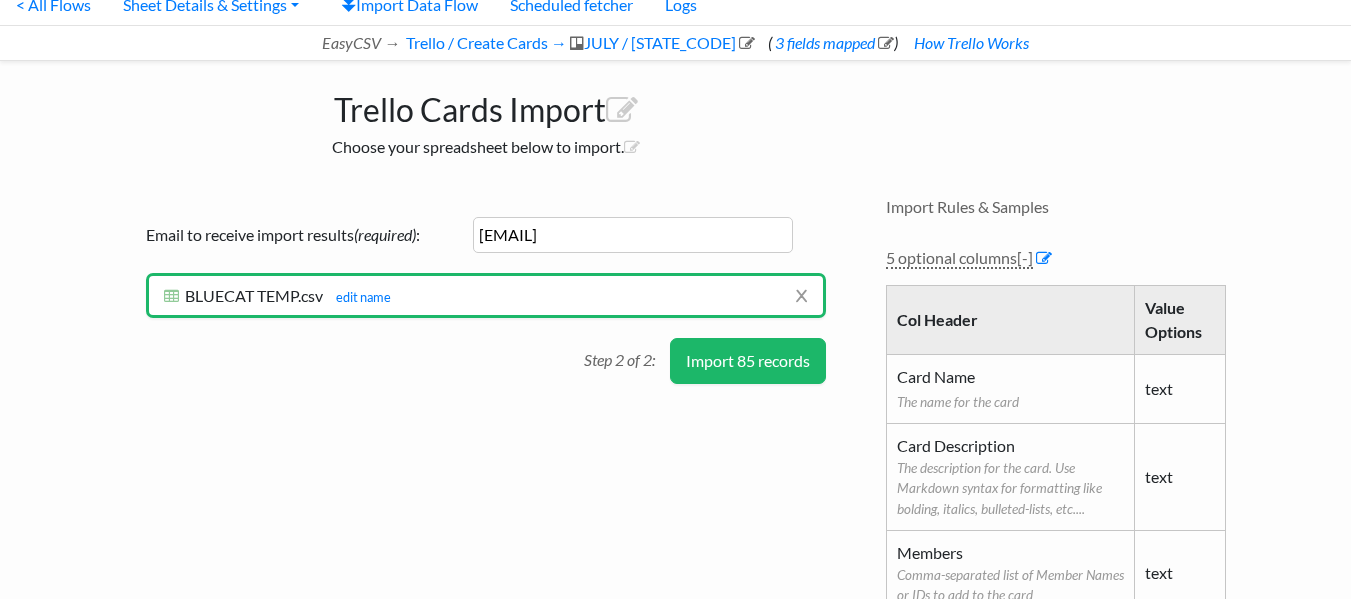 click on "Import 85 records" at bounding box center (748, 361) 